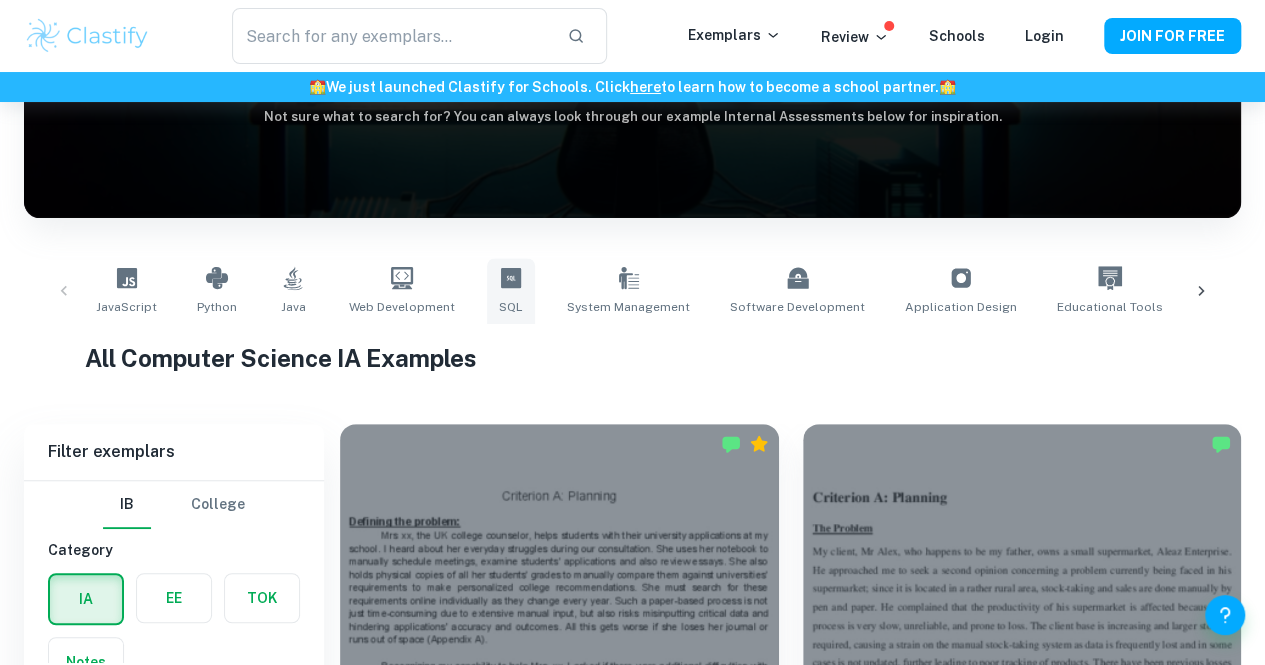 scroll, scrollTop: 250, scrollLeft: 0, axis: vertical 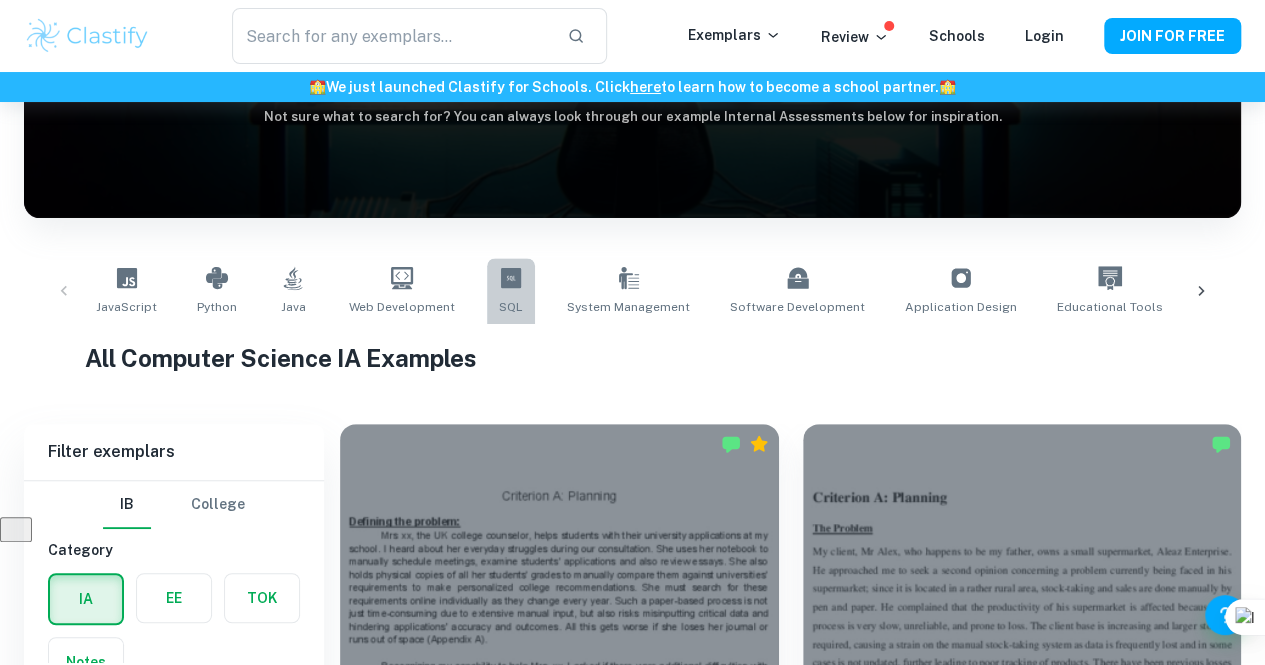 click on "SQL" at bounding box center [511, 307] 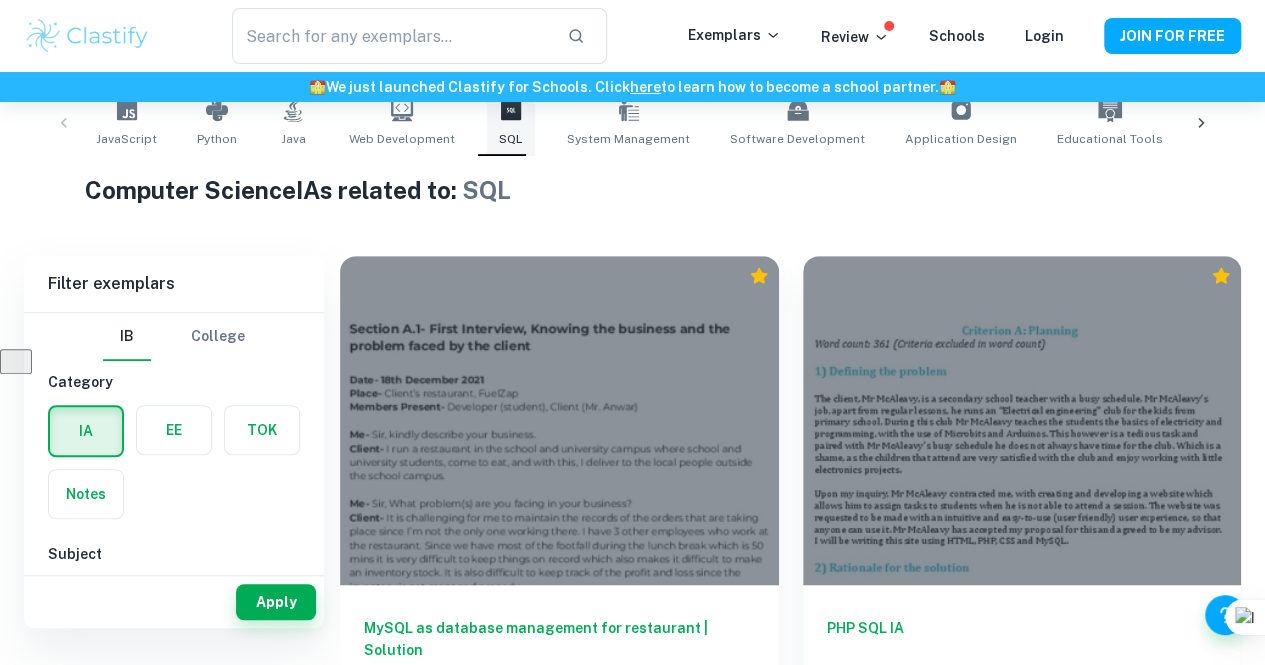 scroll, scrollTop: 361, scrollLeft: 0, axis: vertical 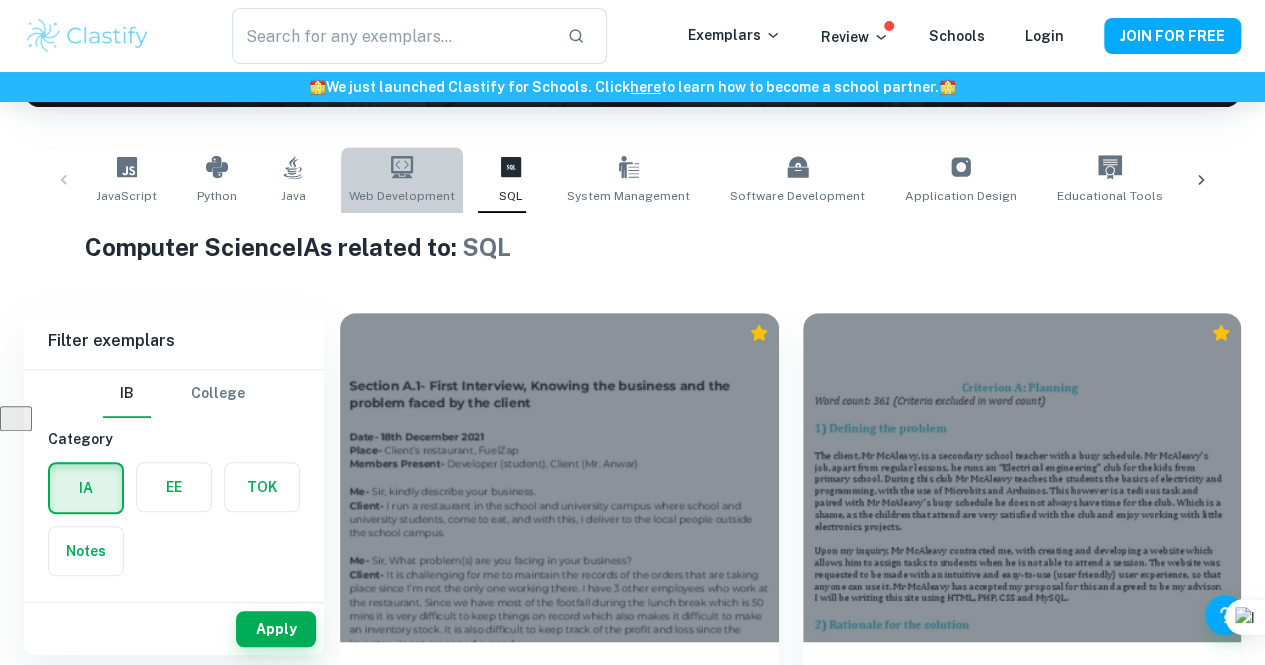 click on "Web Development" at bounding box center [402, 196] 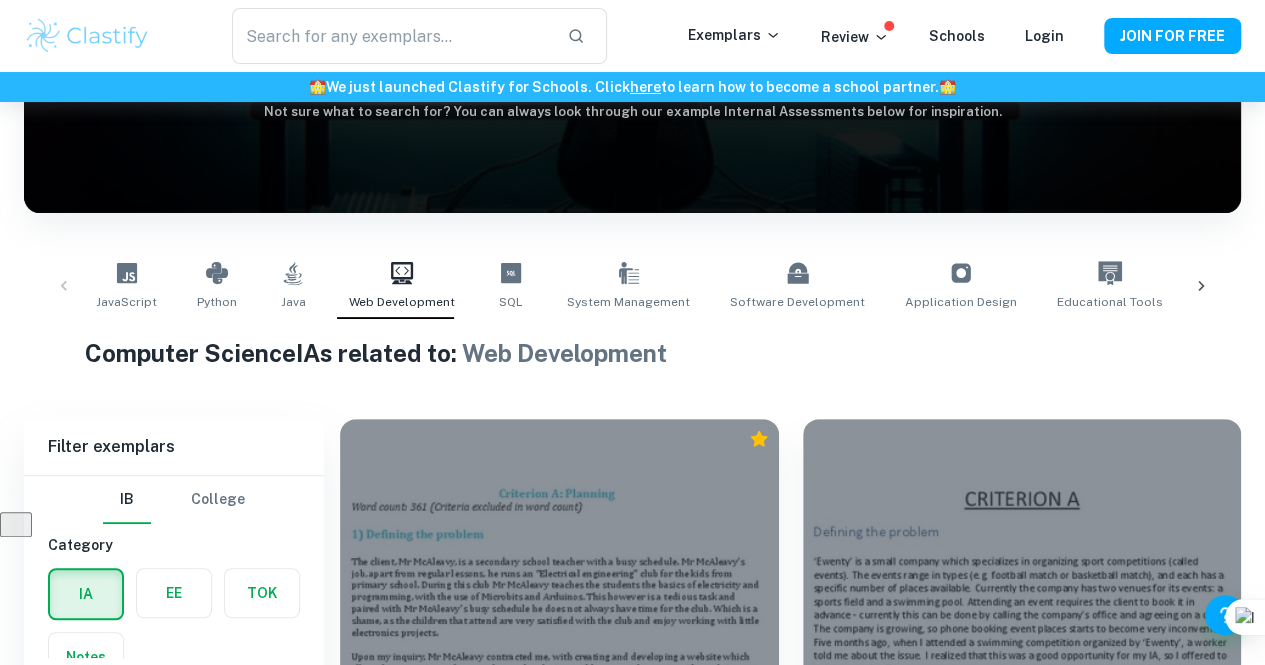 scroll, scrollTop: 256, scrollLeft: 0, axis: vertical 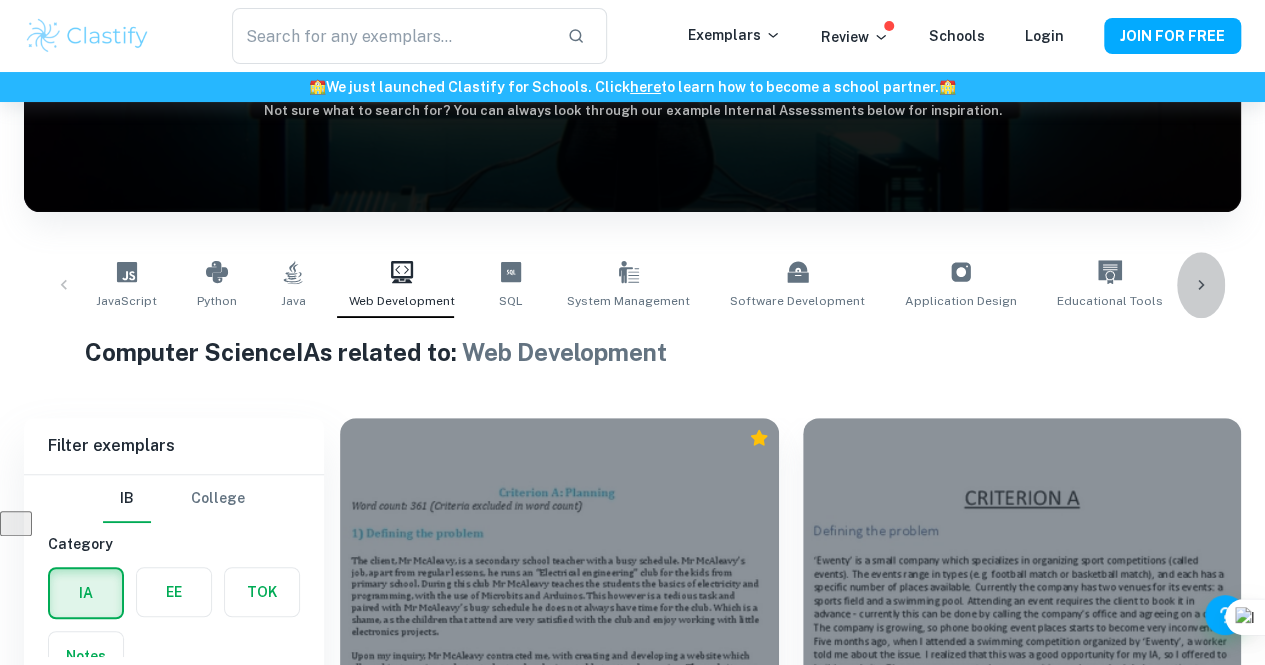 click 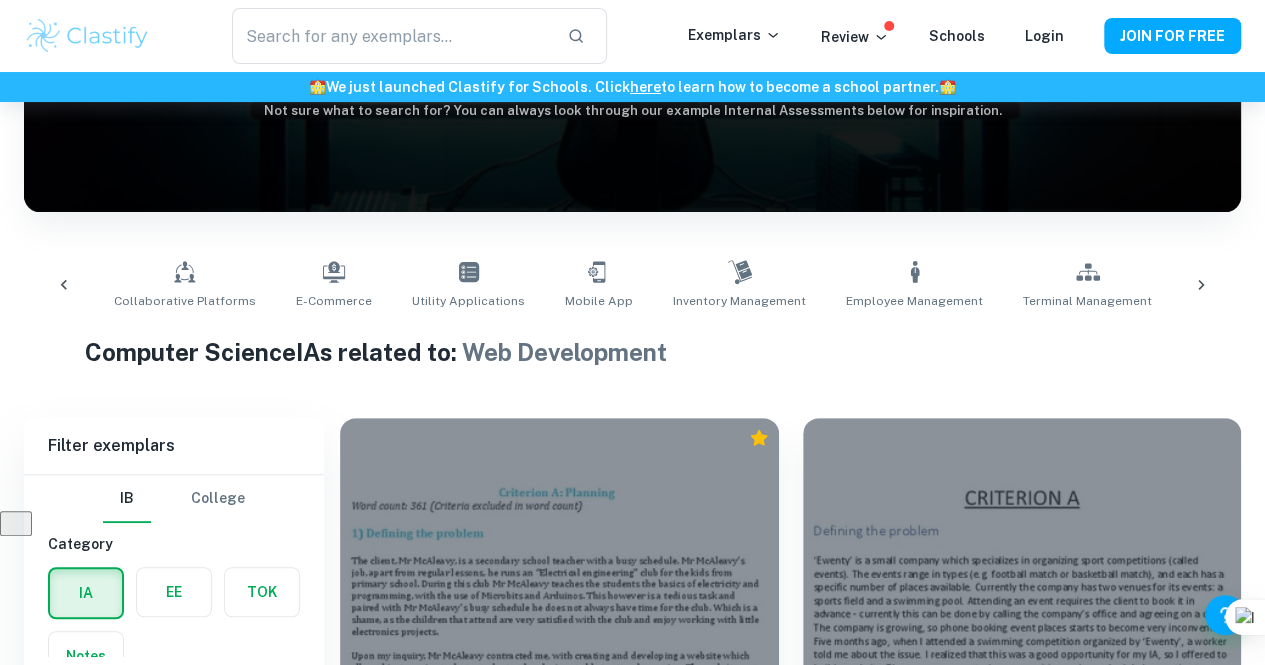 scroll, scrollTop: 0, scrollLeft: 1089, axis: horizontal 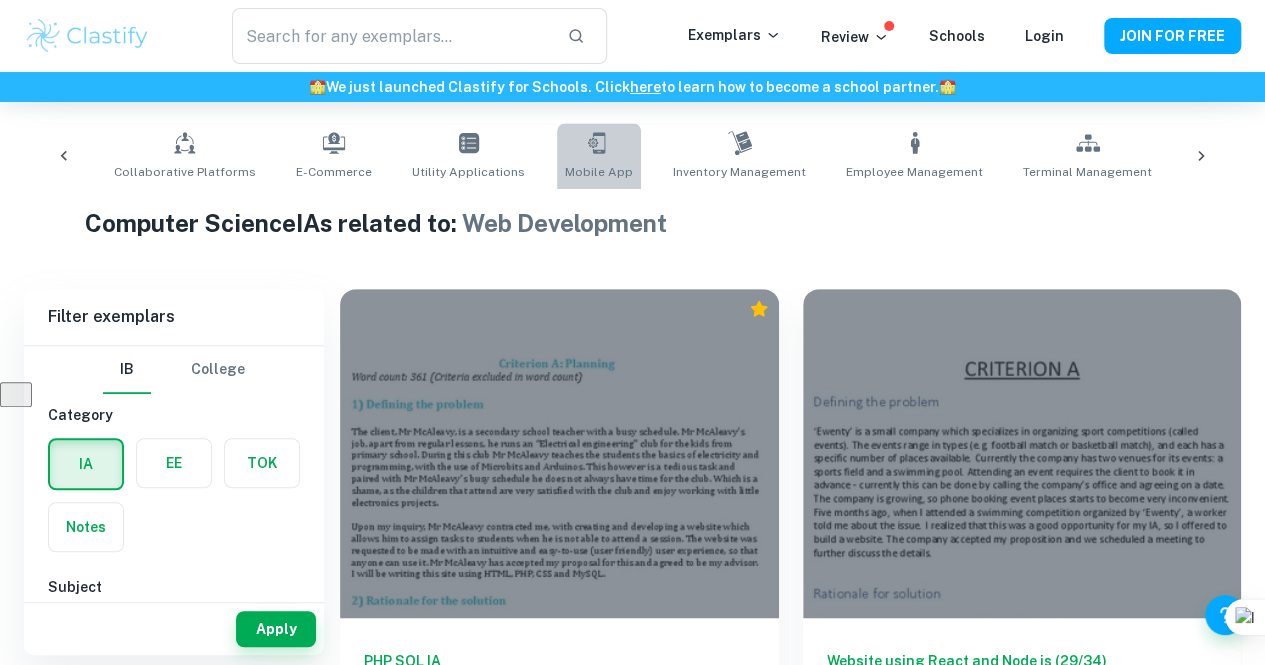 click on "Mobile App" at bounding box center [599, 156] 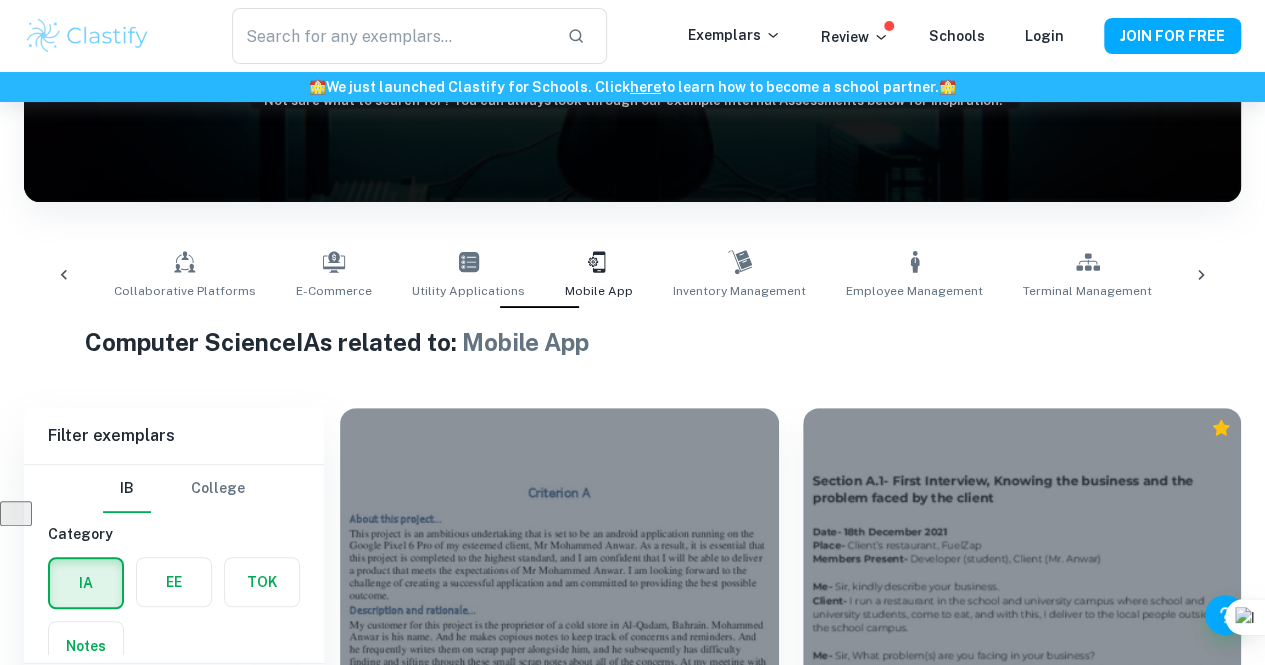 scroll, scrollTop: 384, scrollLeft: 0, axis: vertical 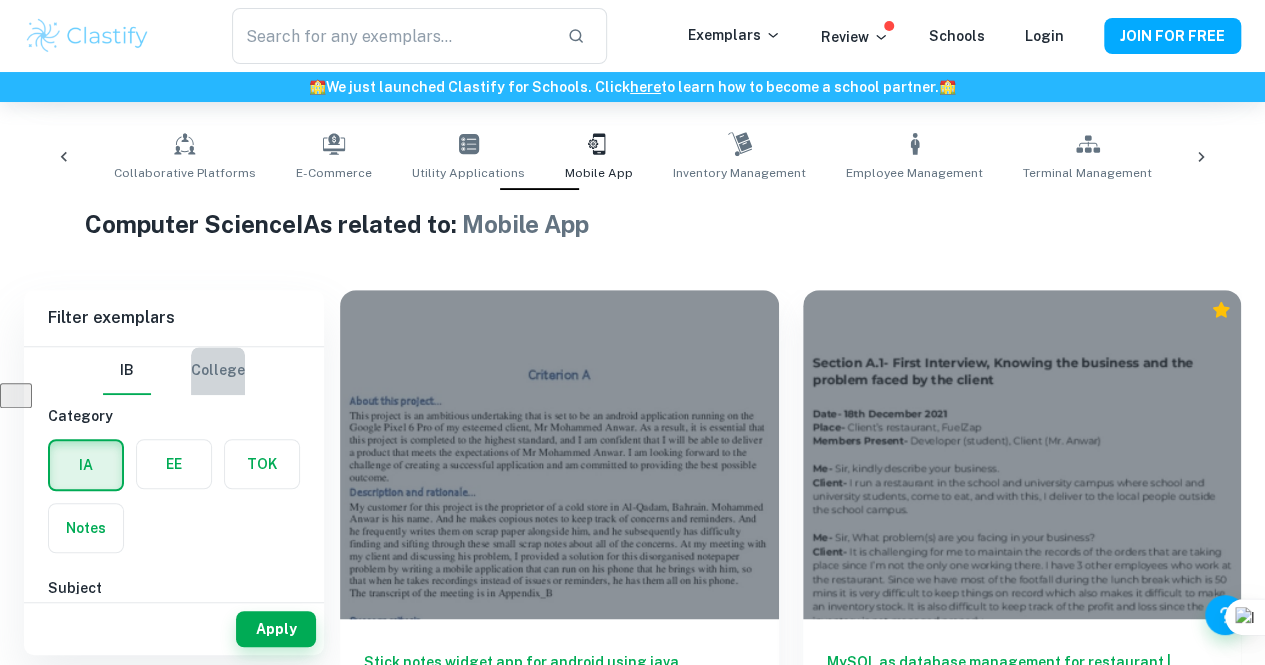 click on "College" at bounding box center (218, 371) 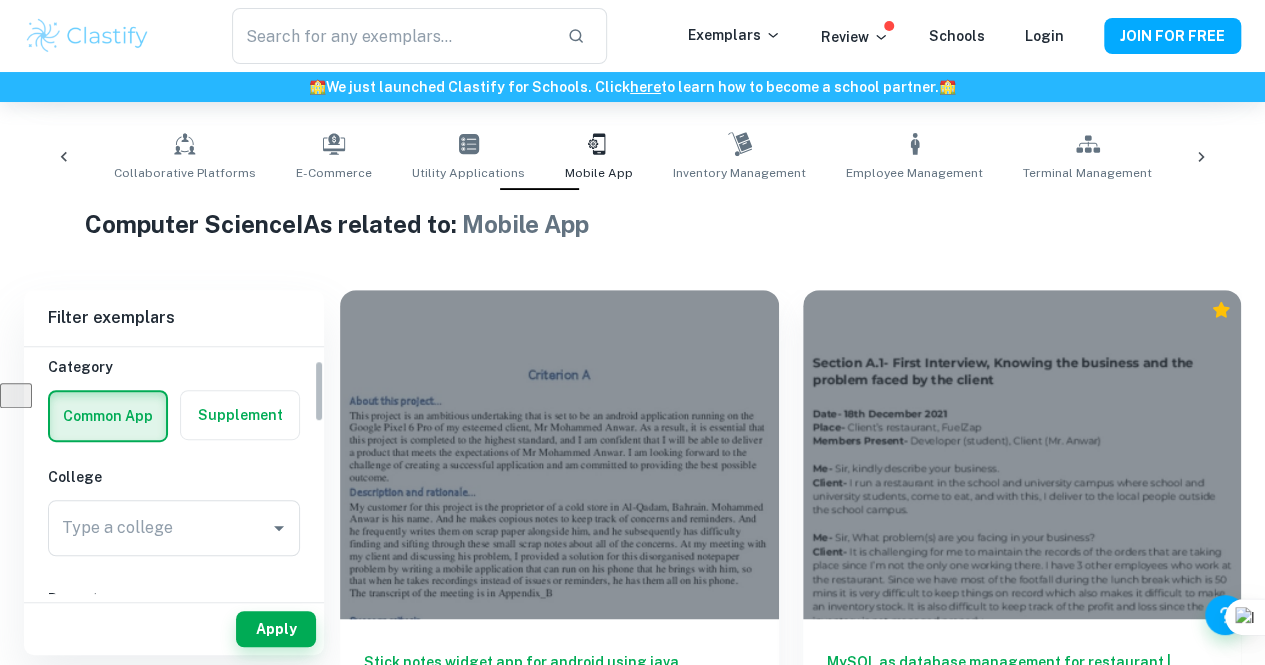 scroll, scrollTop: 56, scrollLeft: 0, axis: vertical 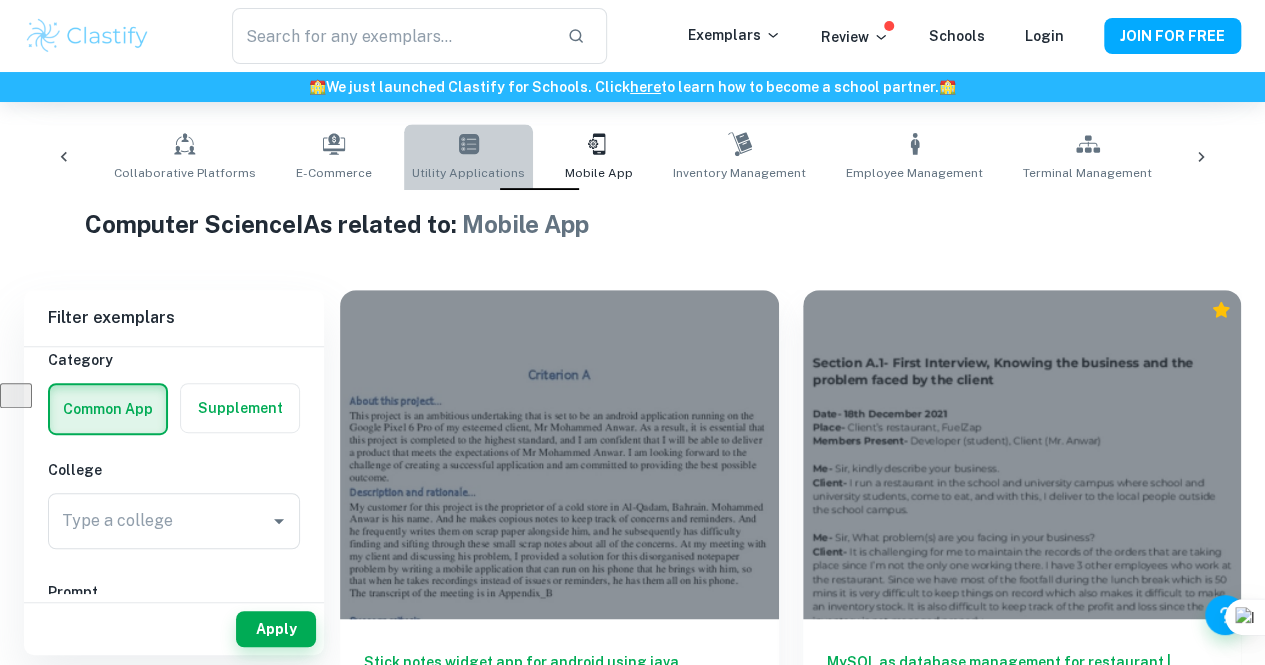 click on "Utility Applications" at bounding box center (468, 173) 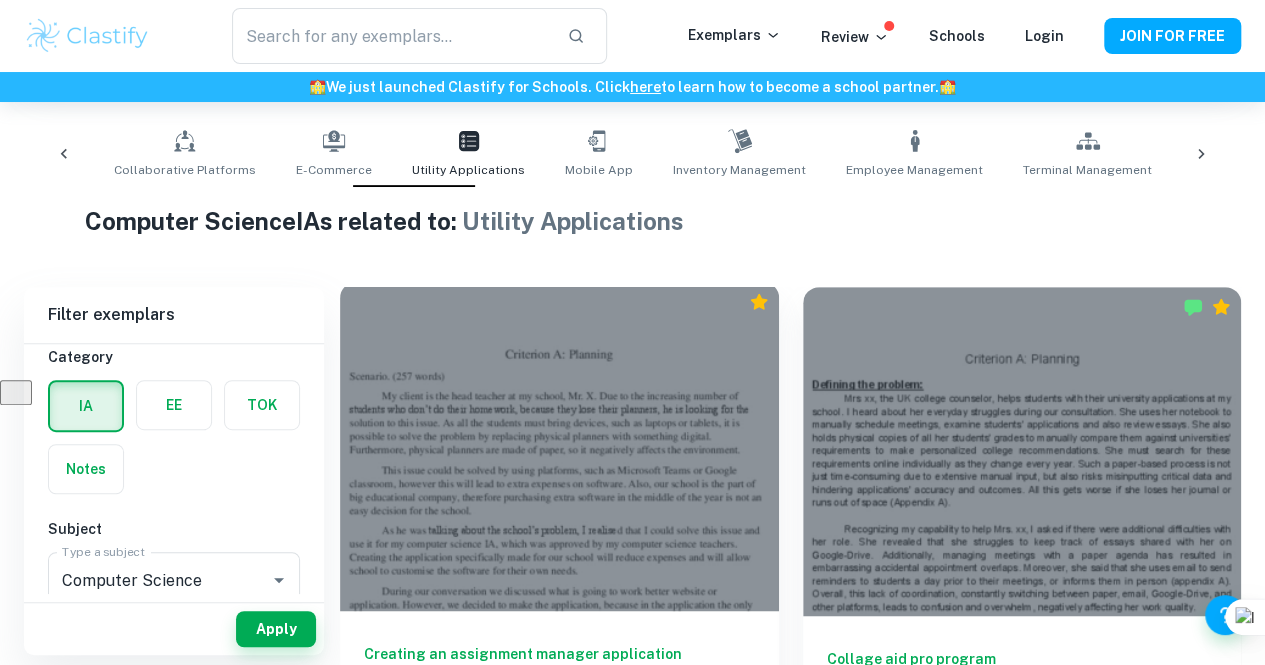 scroll, scrollTop: 386, scrollLeft: 0, axis: vertical 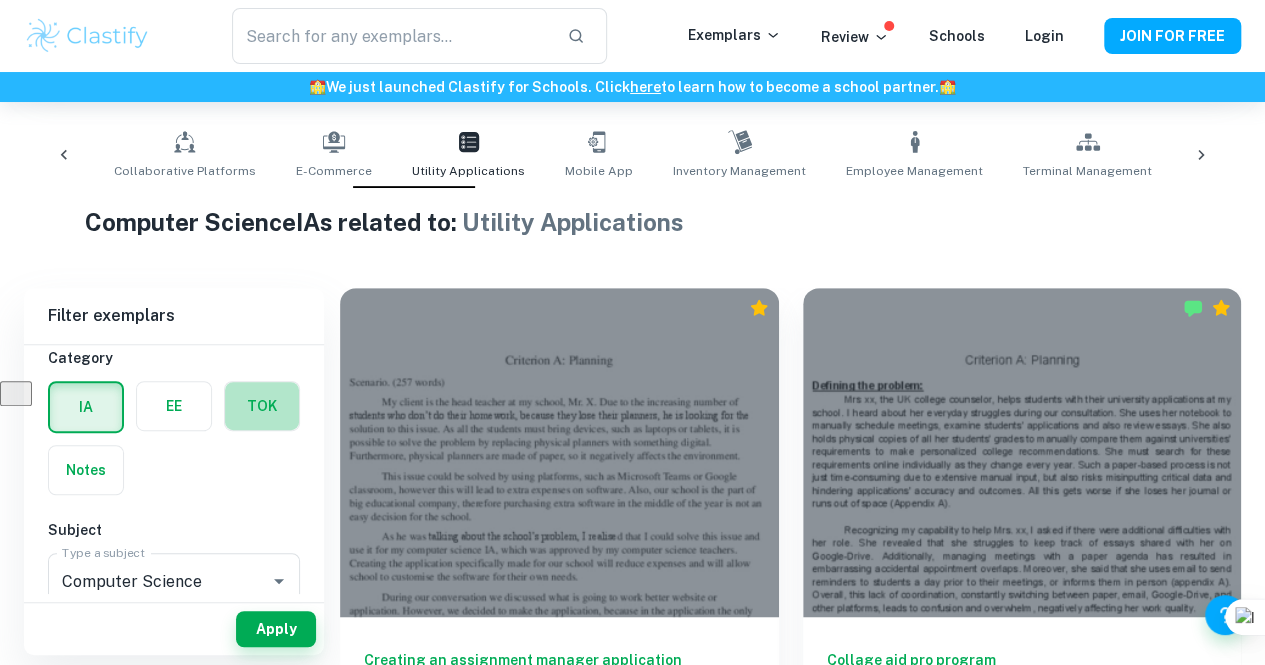 click at bounding box center [262, 406] 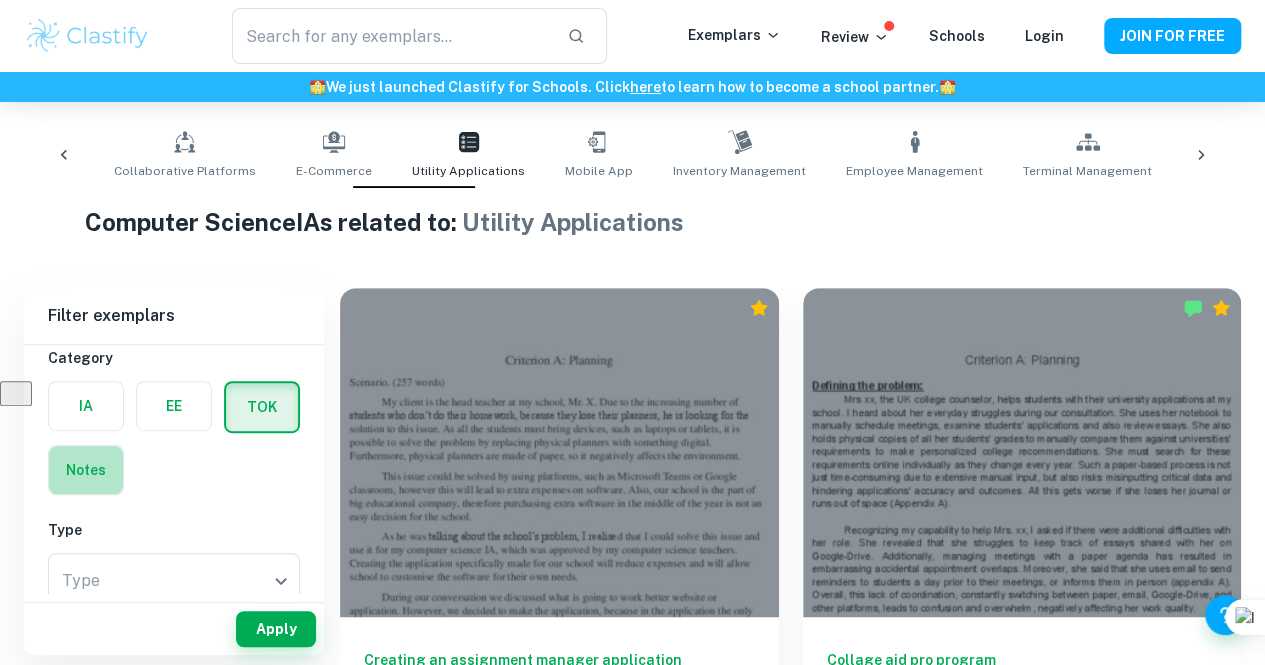 click at bounding box center (86, 470) 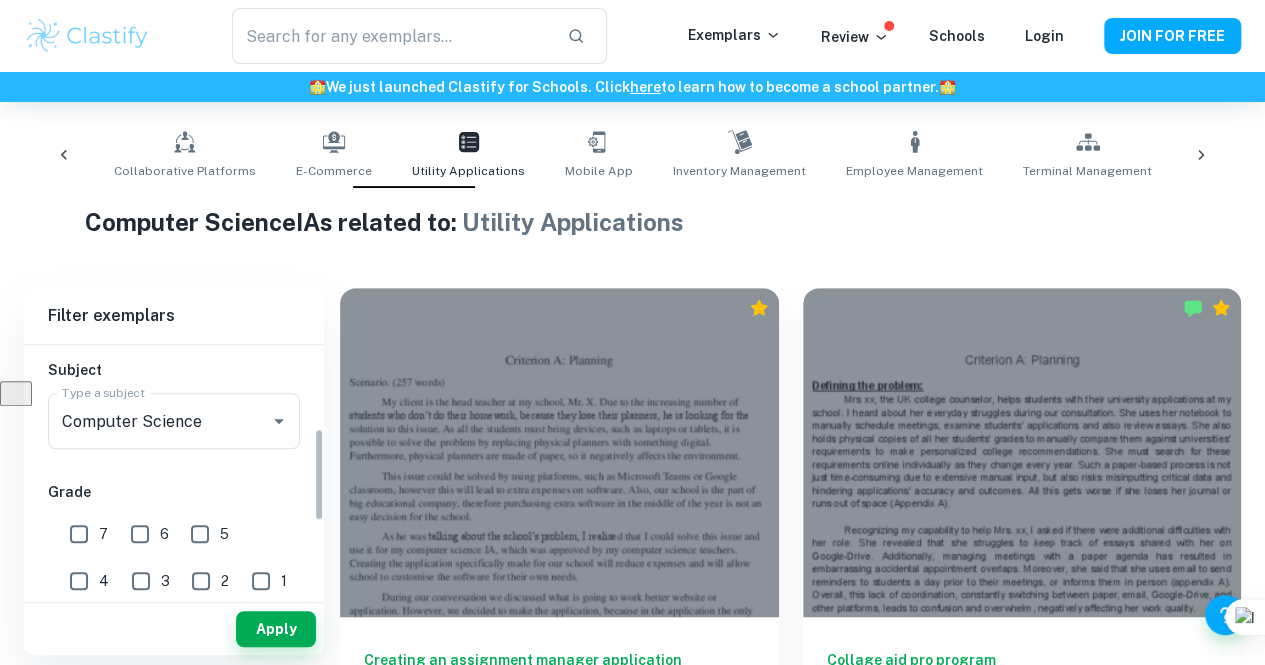 scroll, scrollTop: 200, scrollLeft: 0, axis: vertical 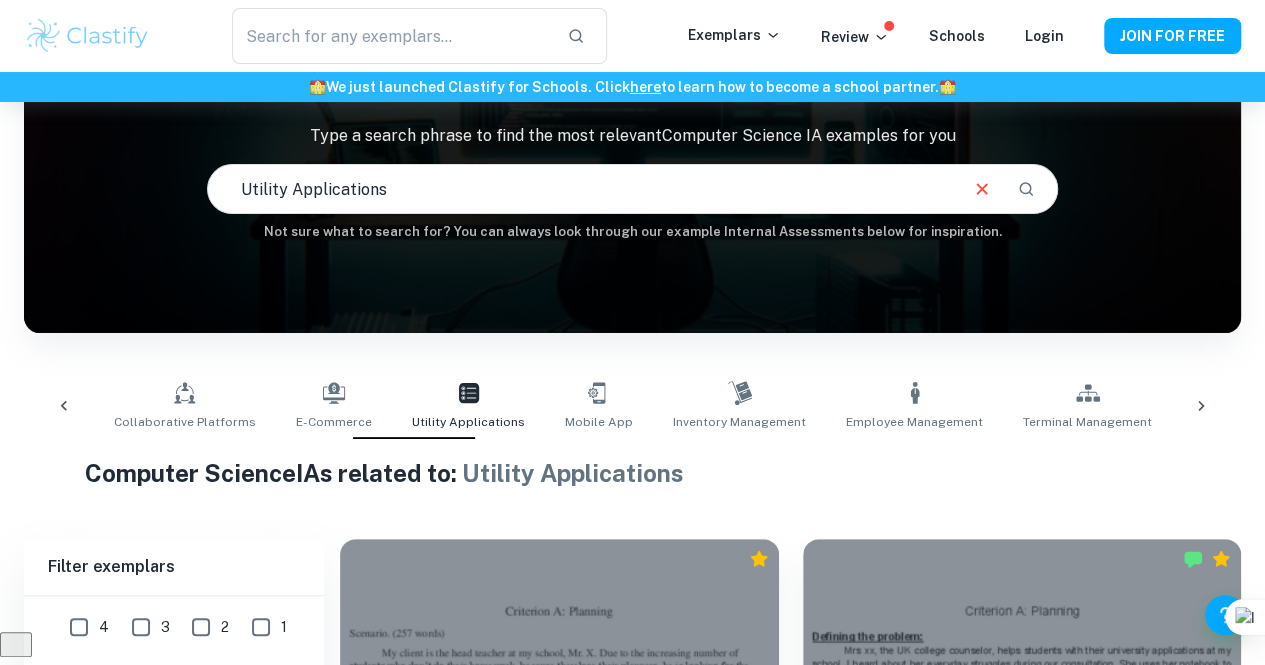click on "Exemplars Review Schools Login" at bounding box center (896, 36) 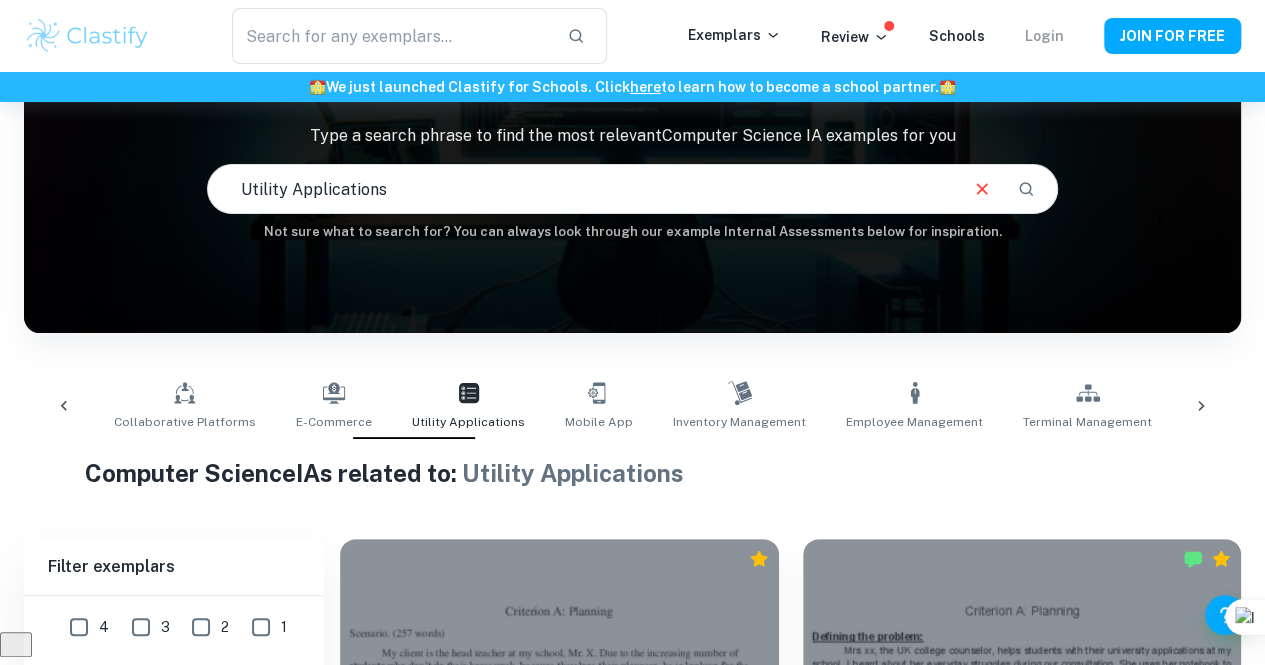 click on "Login" at bounding box center [1044, 36] 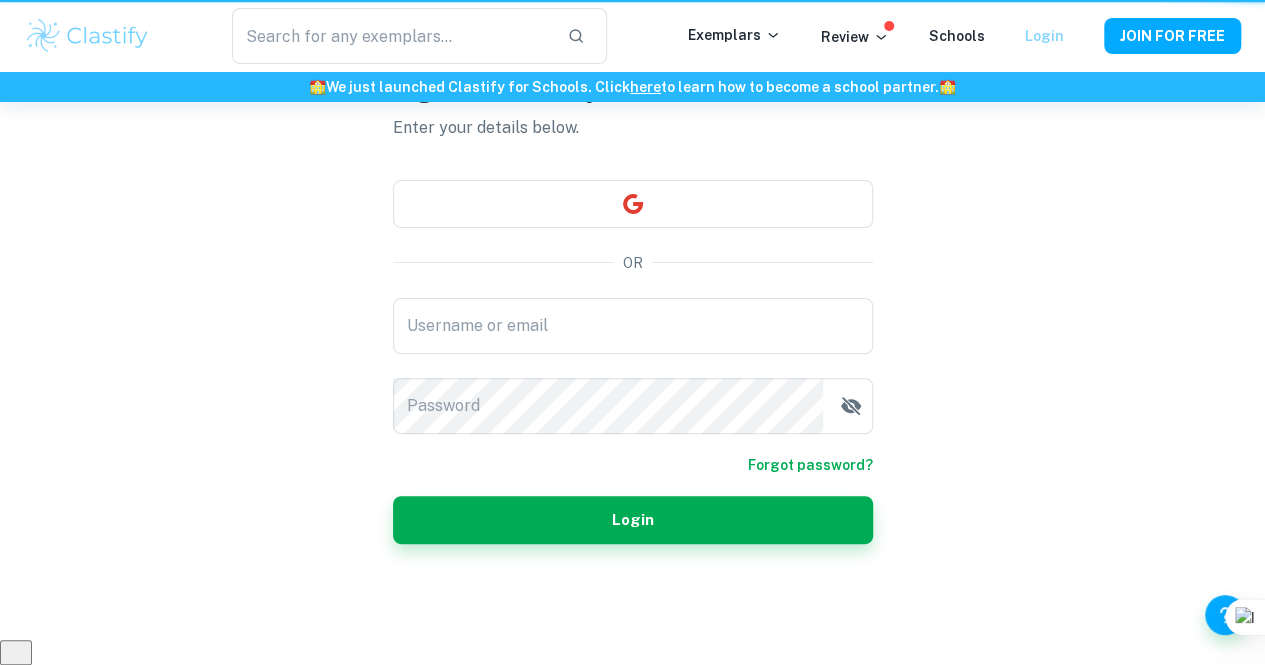 scroll, scrollTop: 0, scrollLeft: 0, axis: both 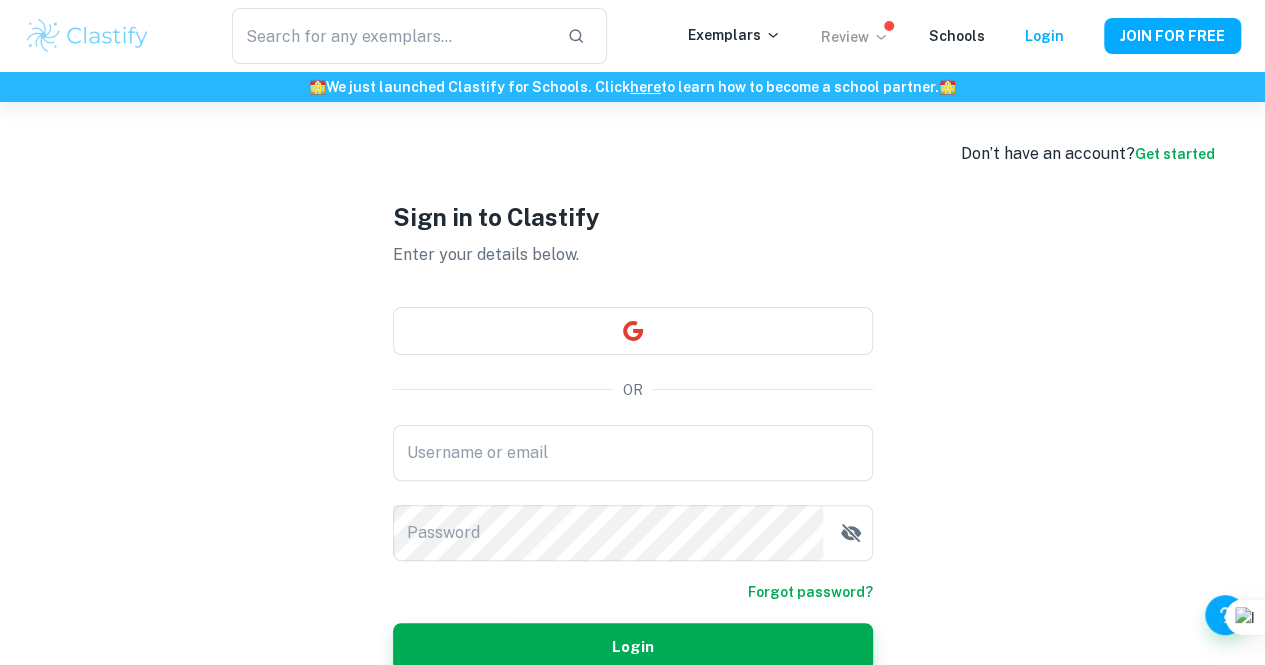 click on "Review" at bounding box center [855, 37] 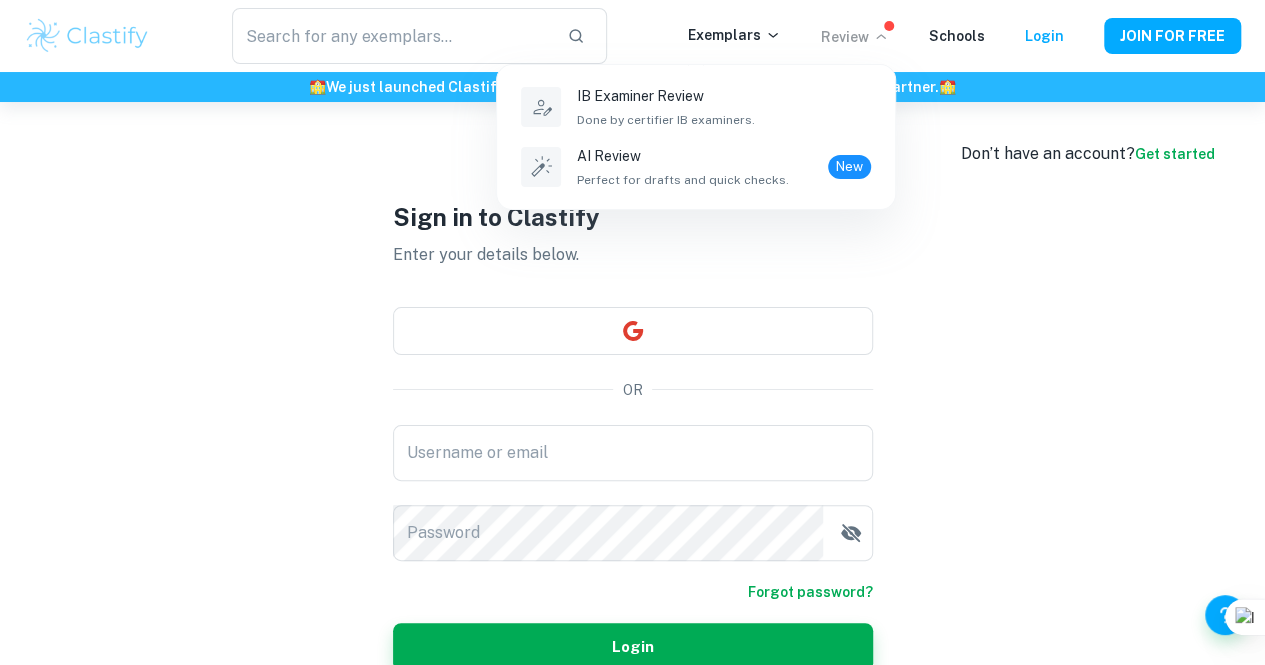 click on "IB Examiner Review Done by certifier IB examiners. AI Review Perfect for drafts and quick checks. New" at bounding box center (696, 137) 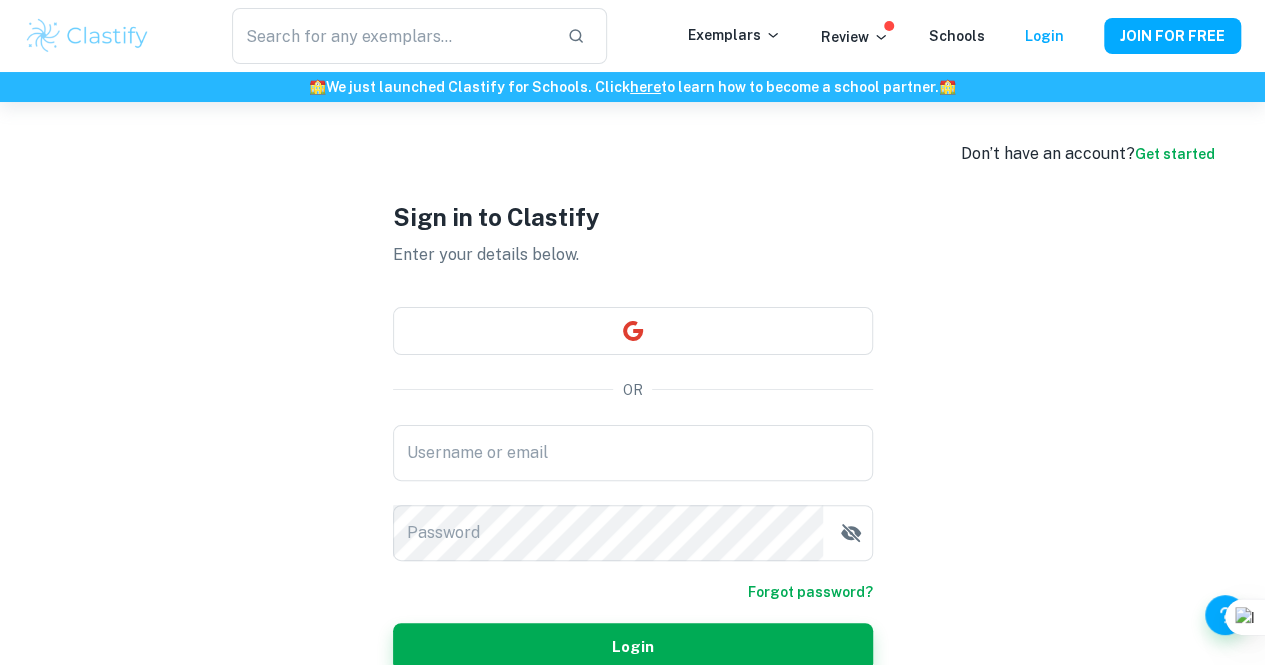 click on "Exemplars" at bounding box center [734, 35] 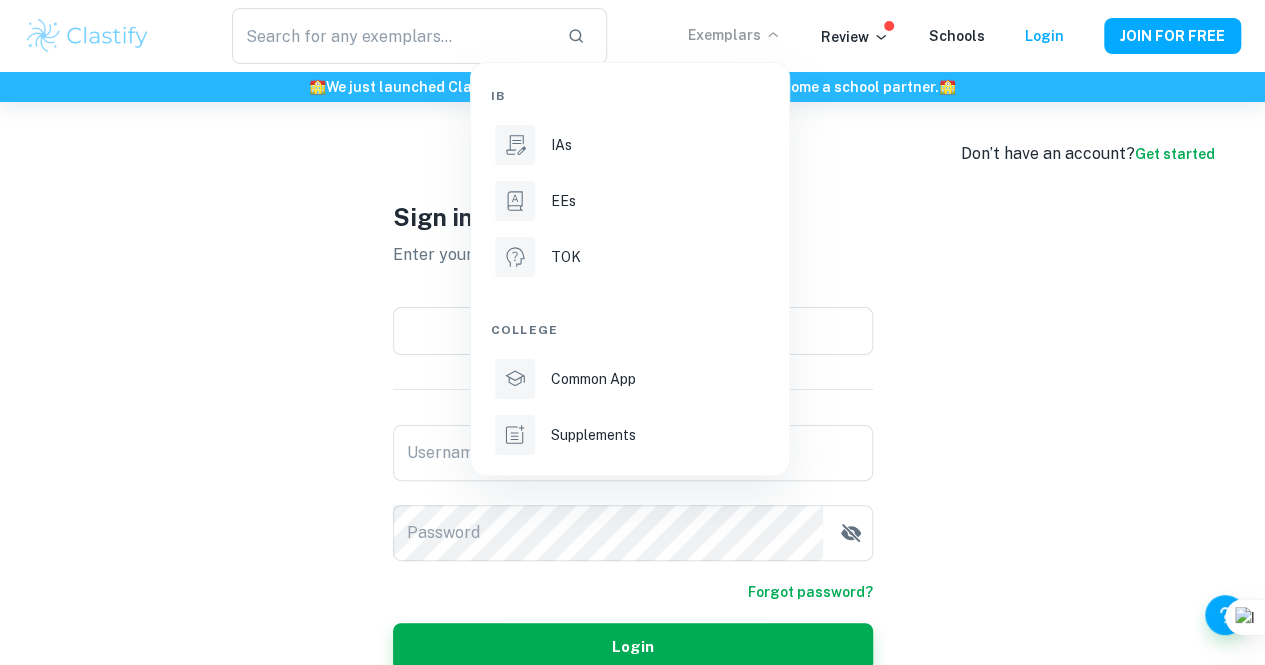 click at bounding box center [632, 332] 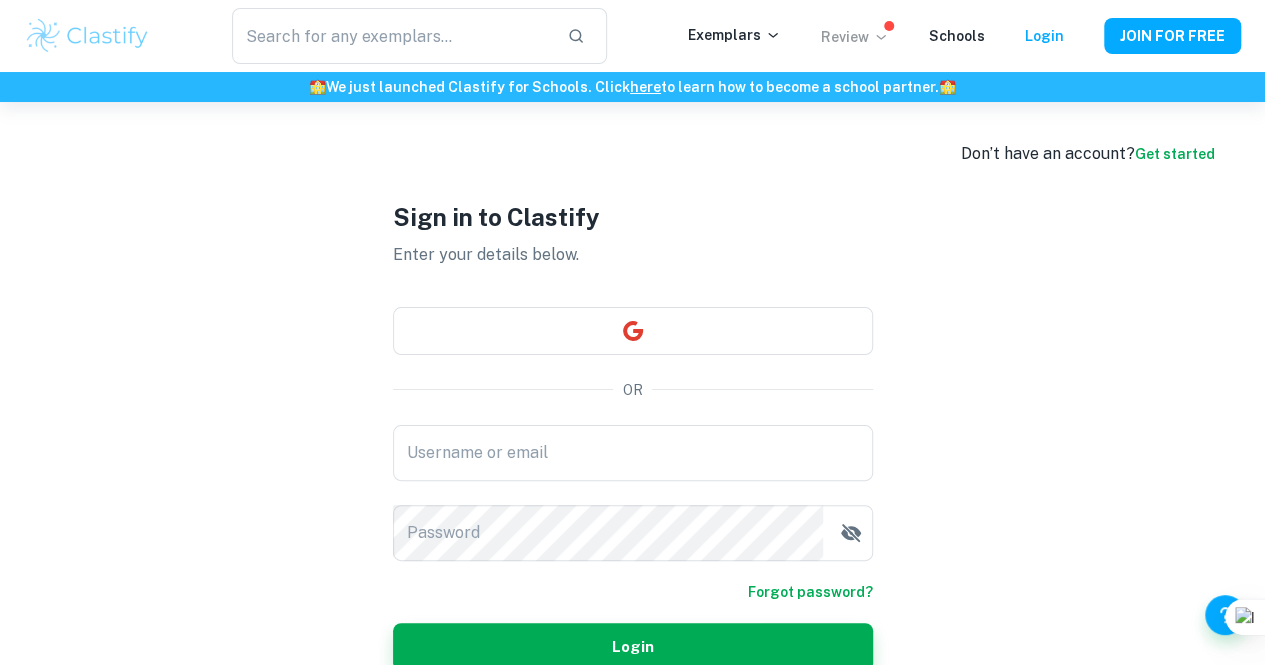 click on "Review" at bounding box center (855, 37) 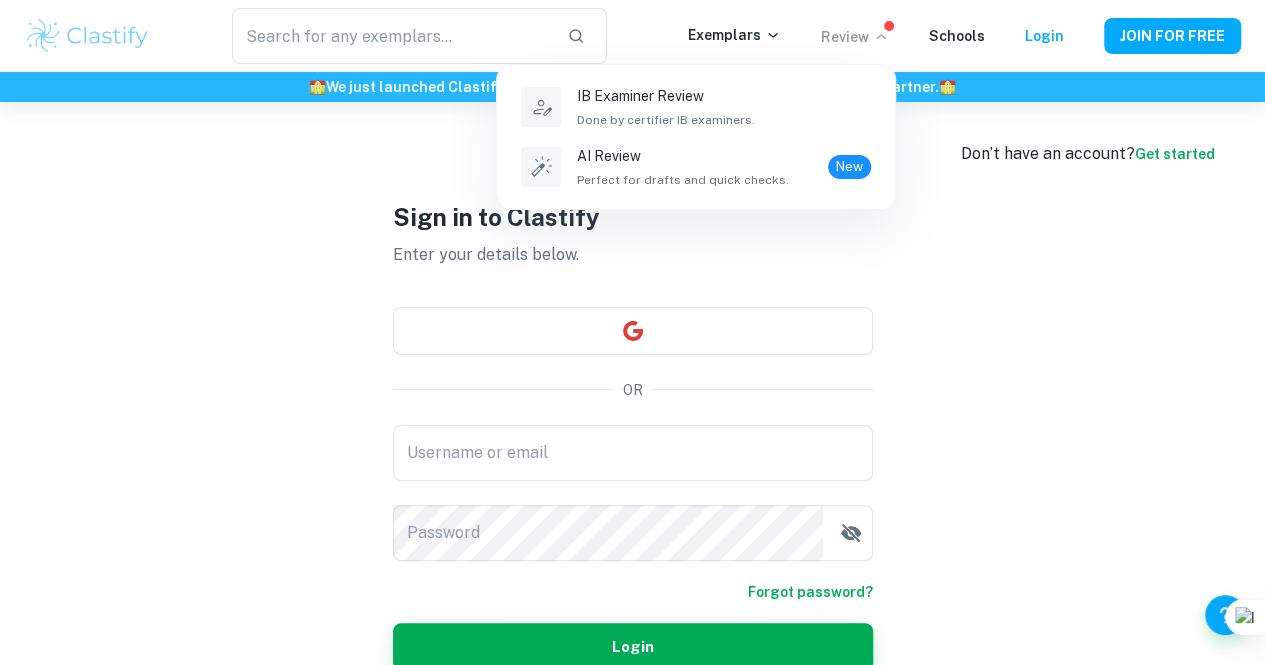 click at bounding box center [632, 332] 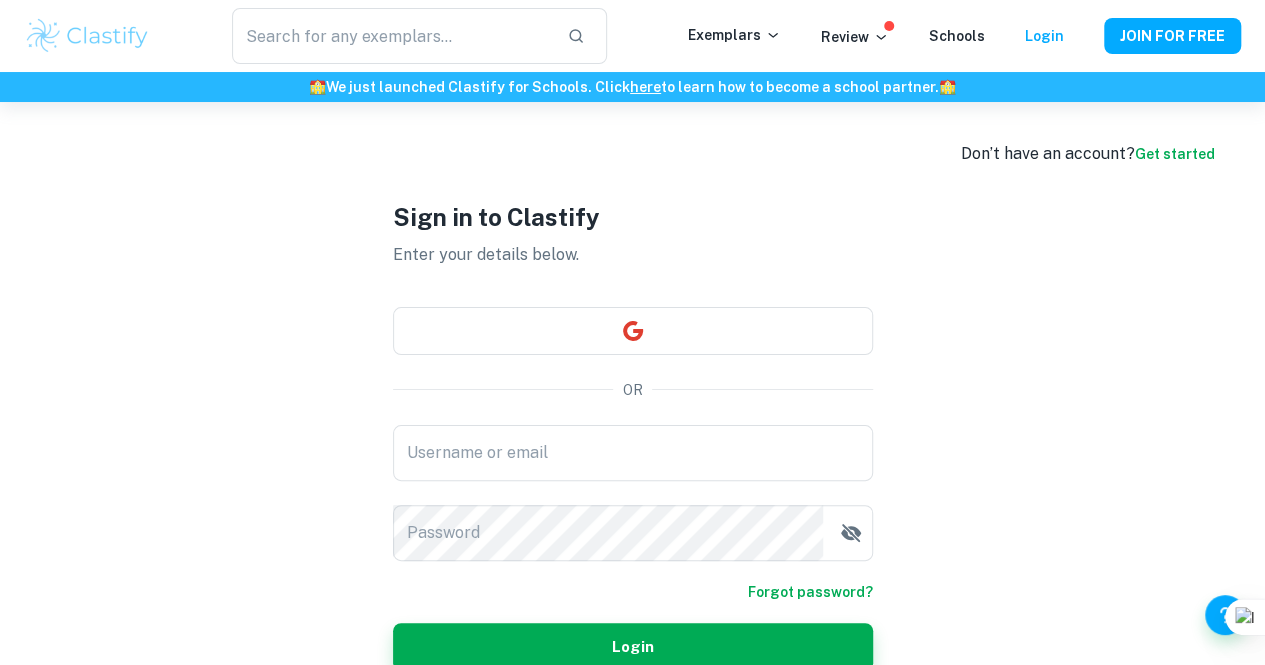 click on "Schools" at bounding box center (957, 36) 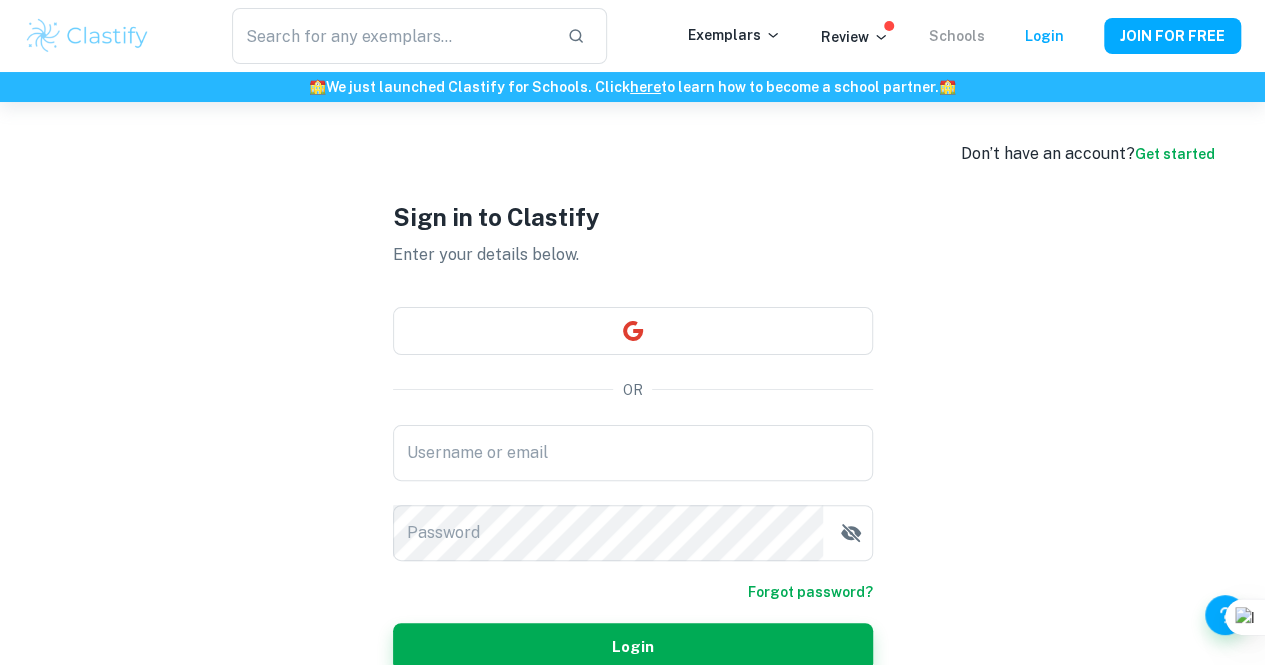 click on "Schools" at bounding box center (957, 36) 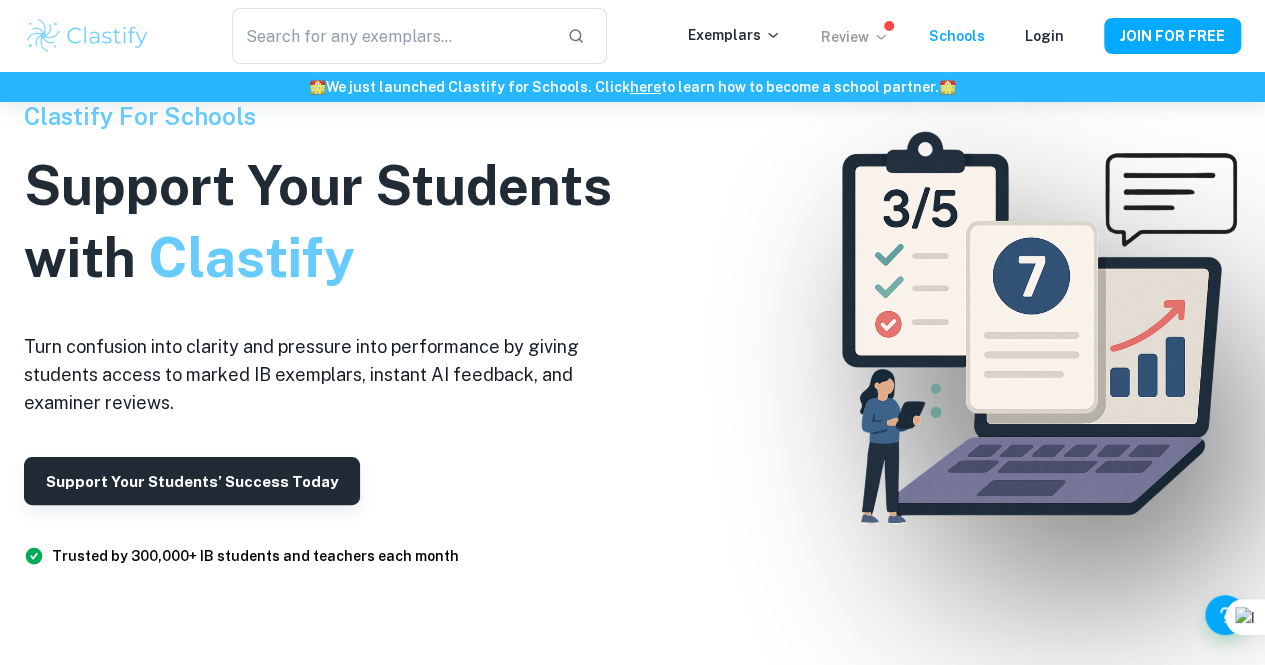 click on "Review" at bounding box center (855, 37) 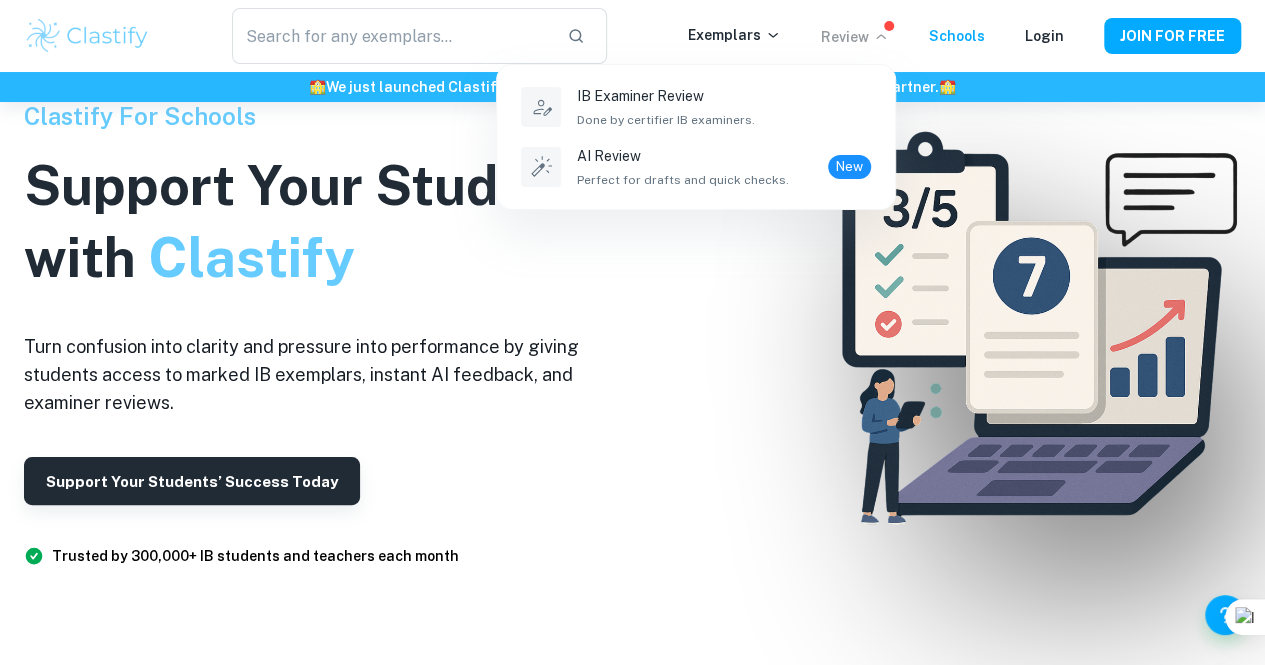 click at bounding box center [632, 332] 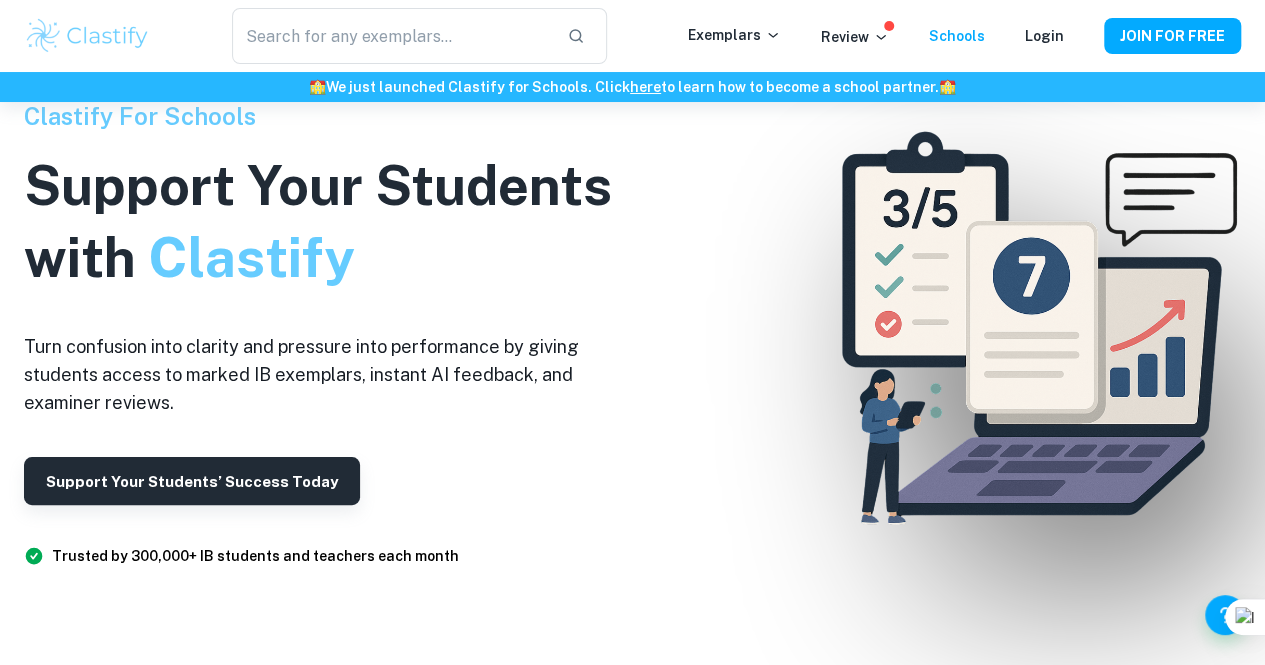 scroll, scrollTop: 87, scrollLeft: 0, axis: vertical 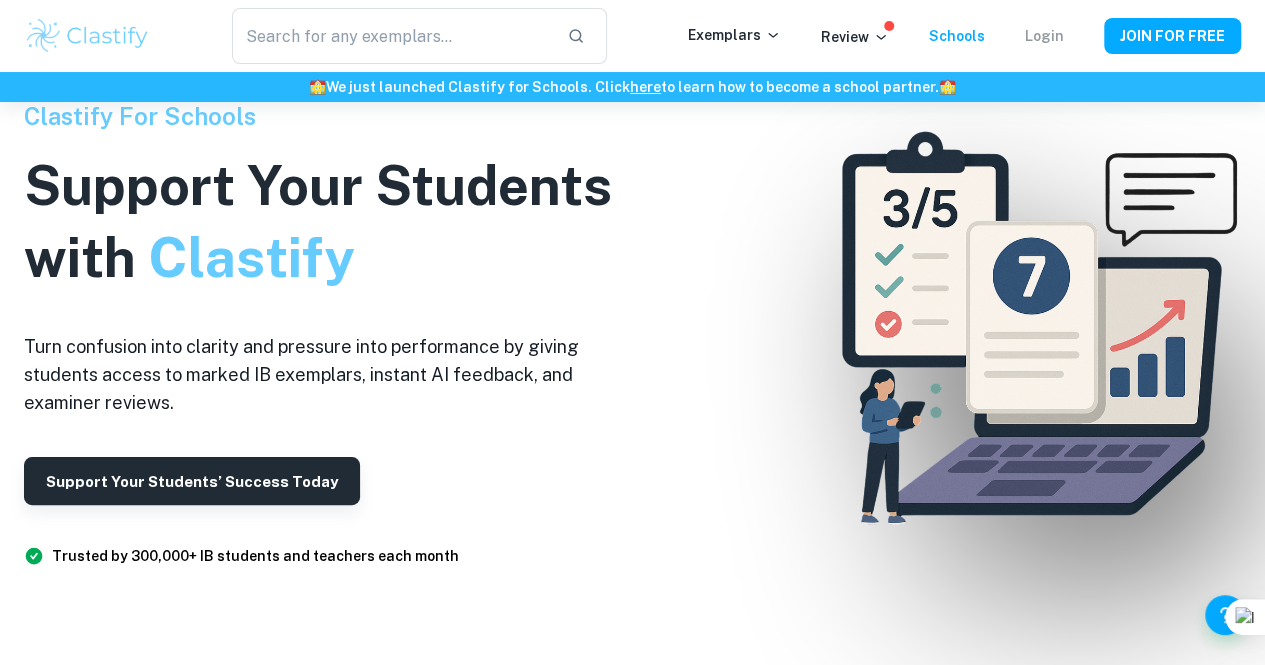 click on "Login" at bounding box center [1044, 36] 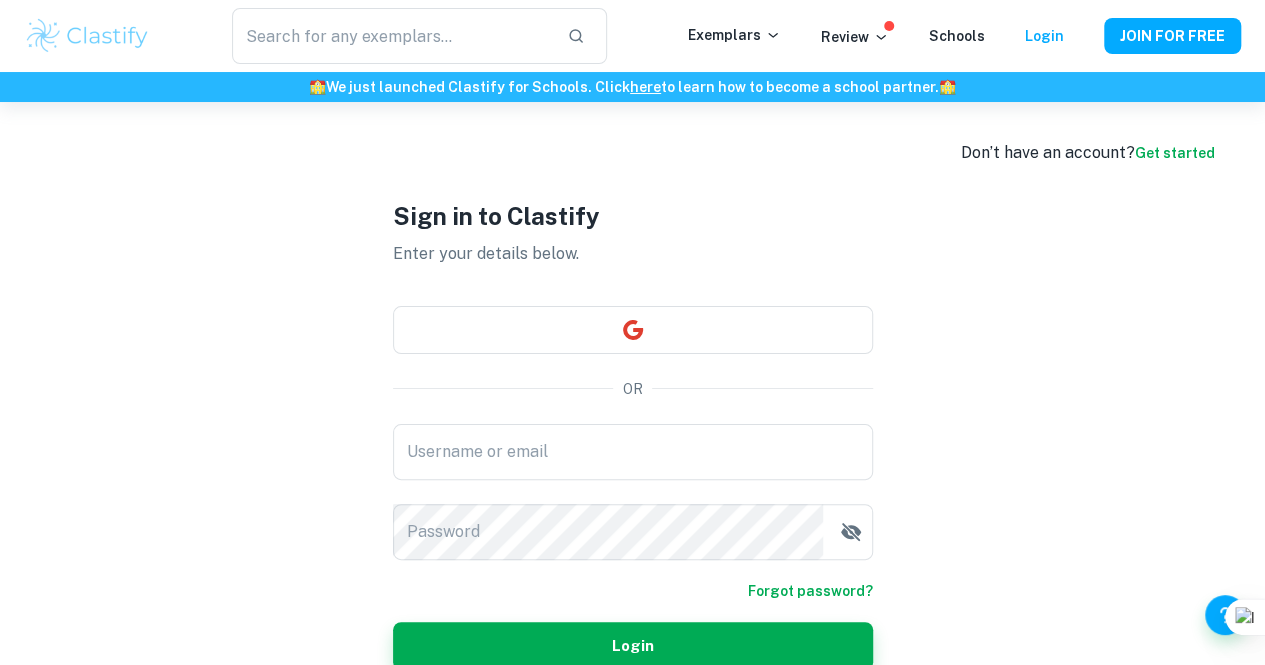 scroll, scrollTop: 2, scrollLeft: 0, axis: vertical 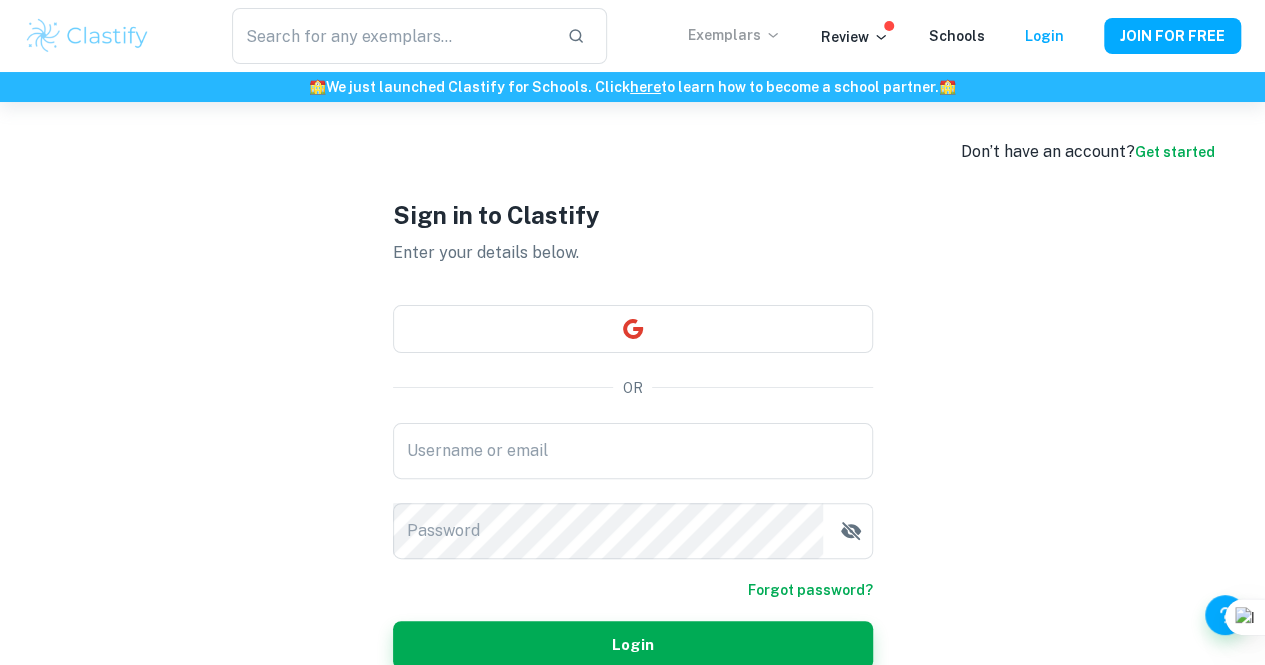 click on "Exemplars" at bounding box center (734, 35) 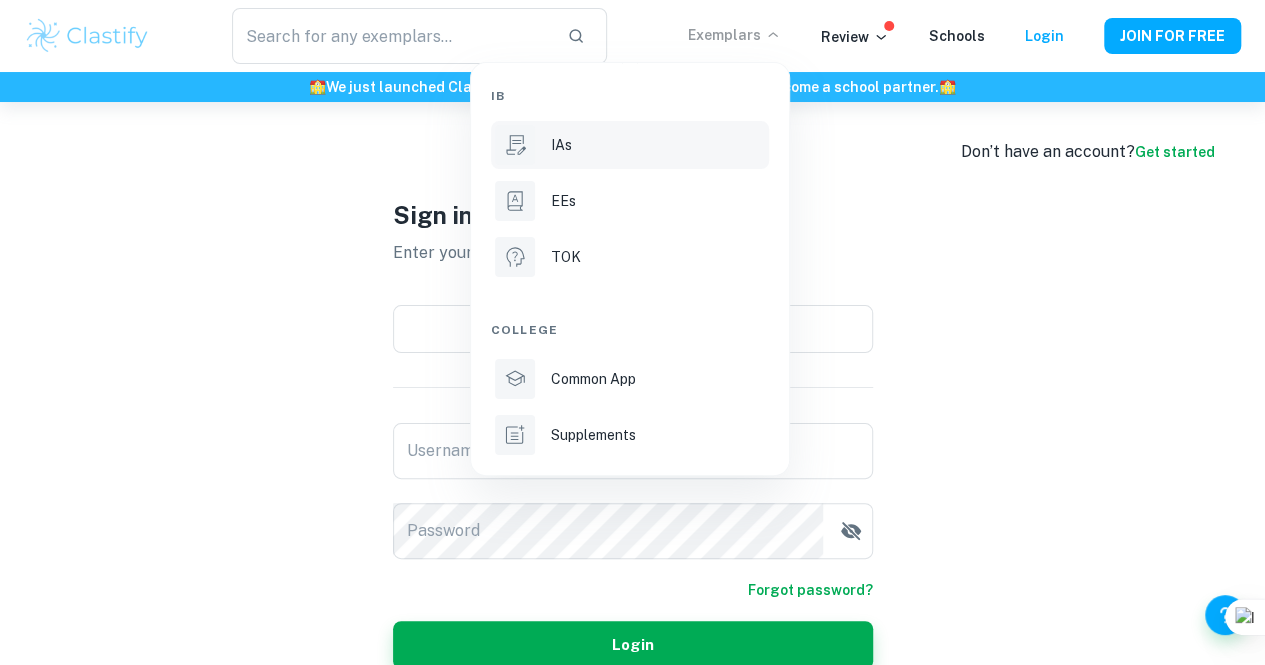 click on "IAs" at bounding box center [561, 145] 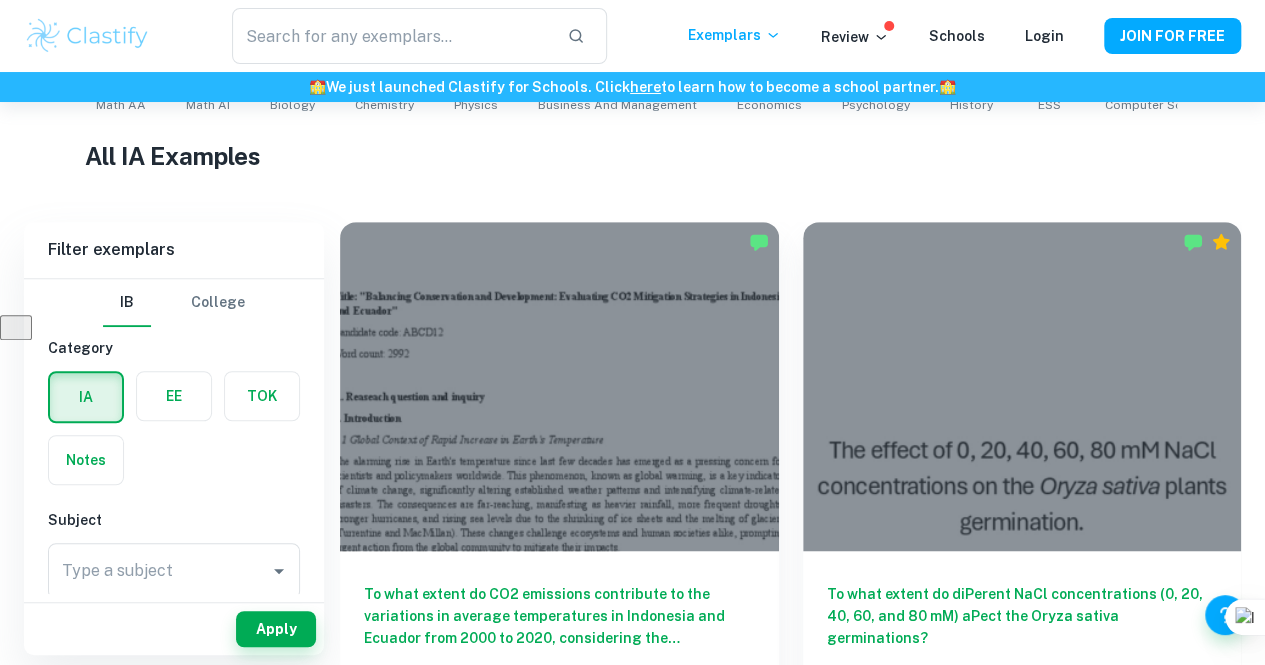 scroll, scrollTop: 451, scrollLeft: 0, axis: vertical 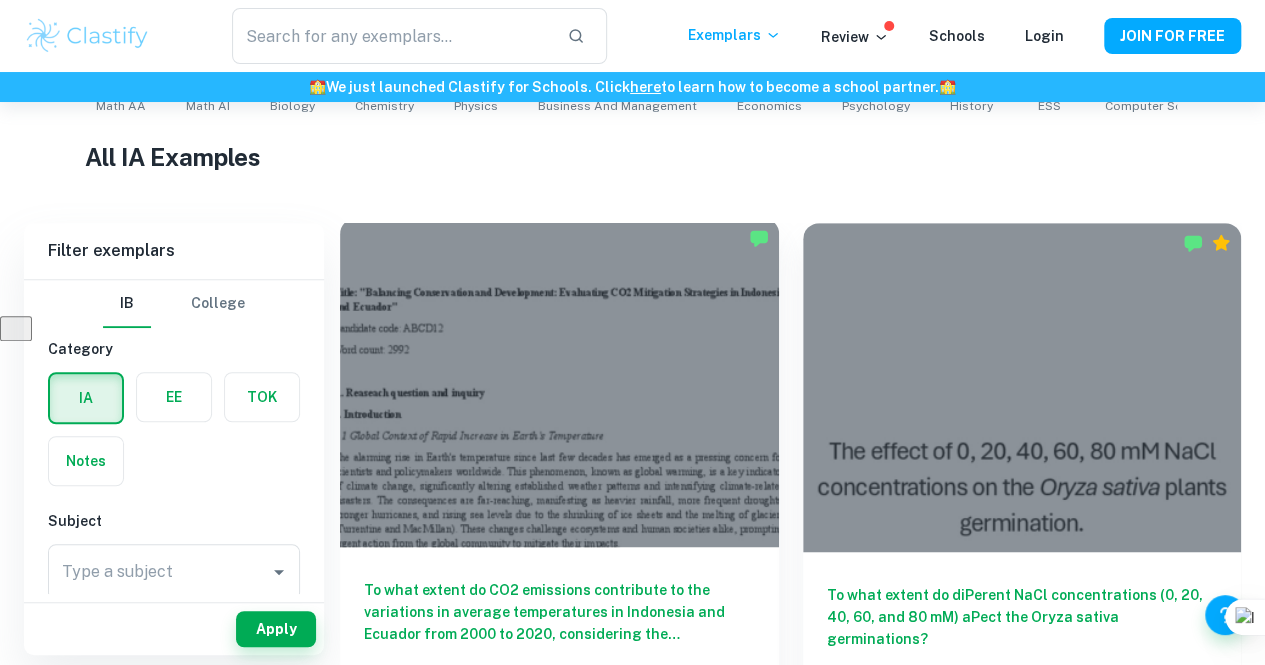 click at bounding box center (559, 382) 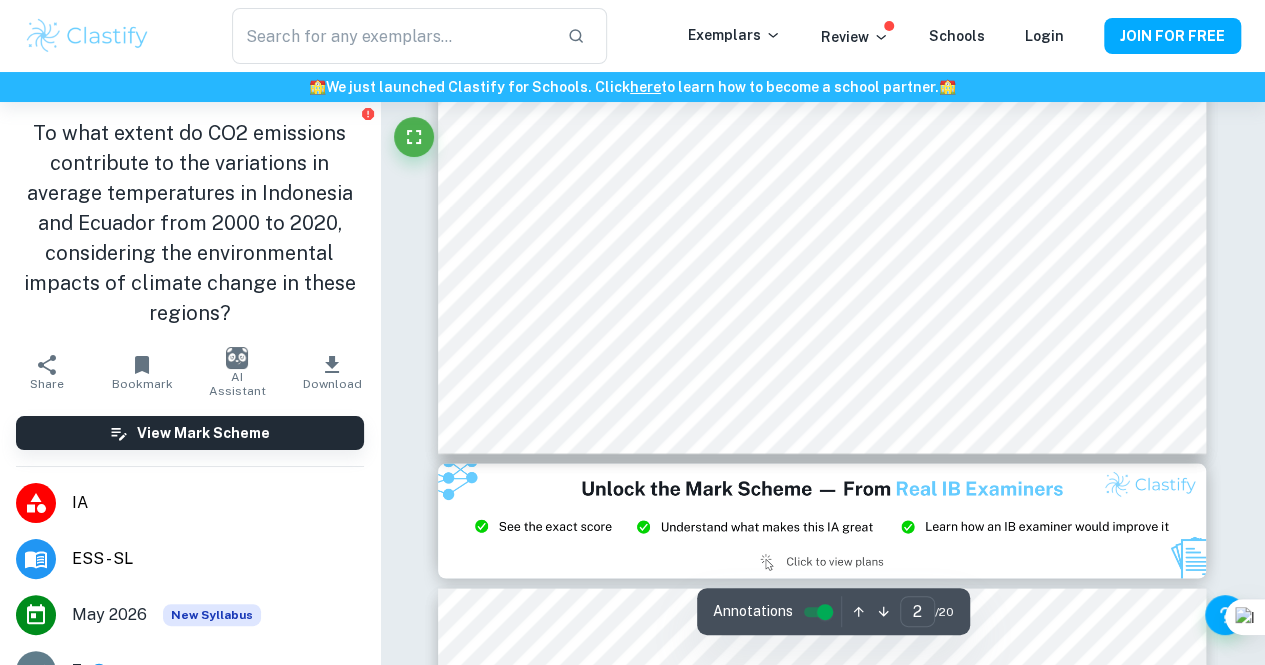 scroll, scrollTop: 2107, scrollLeft: 0, axis: vertical 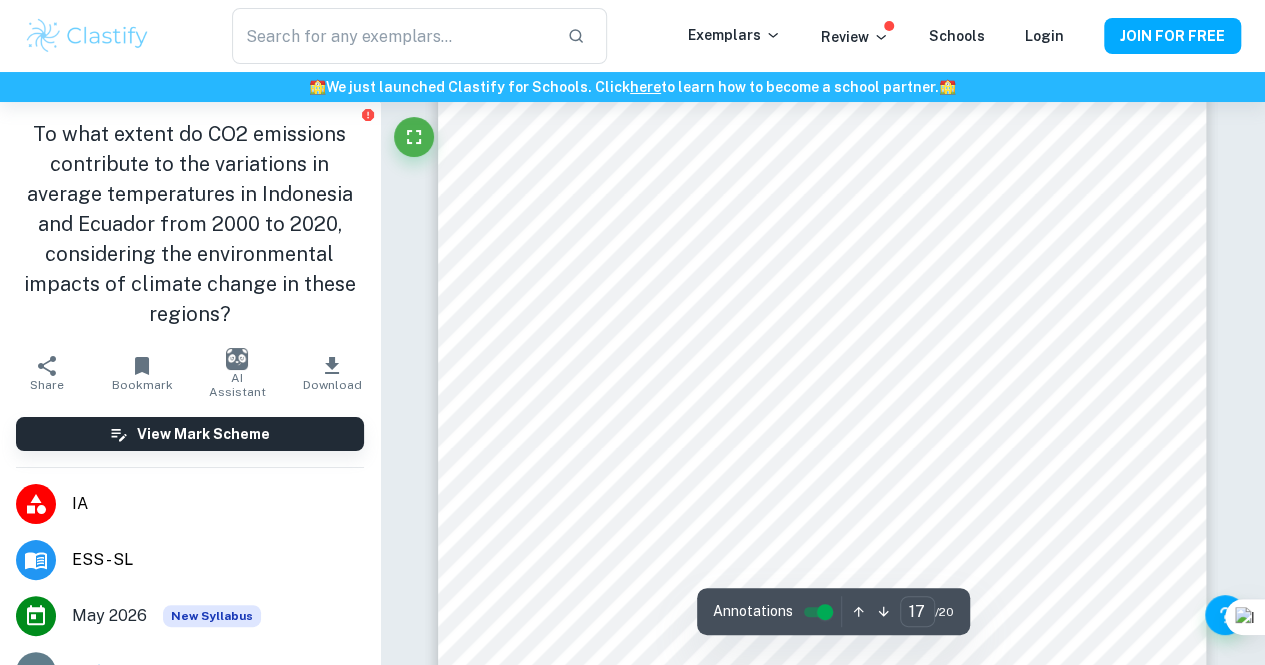 type on "18" 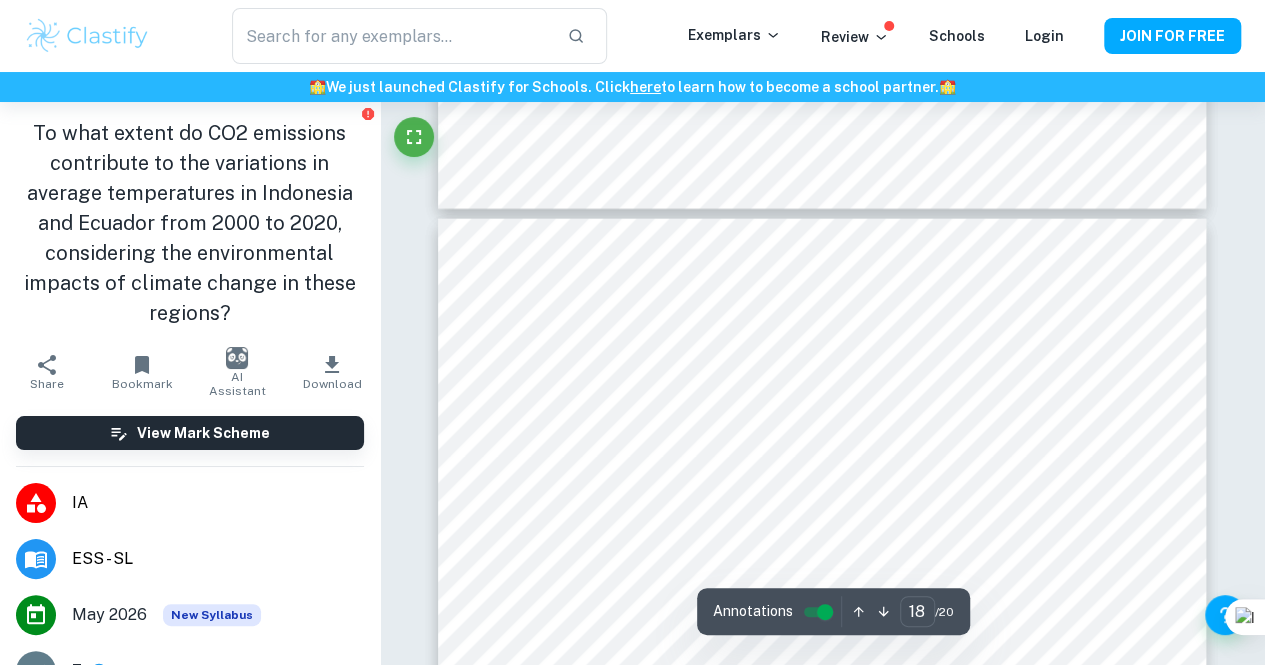 scroll, scrollTop: 17459, scrollLeft: 0, axis: vertical 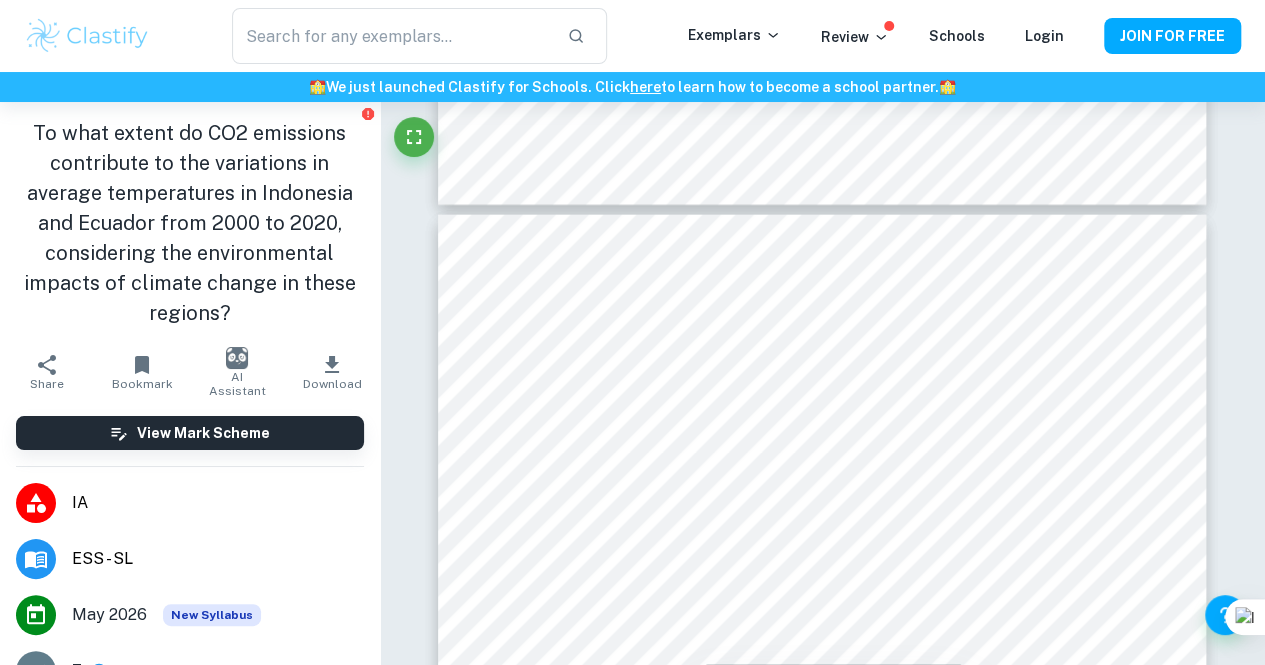 click 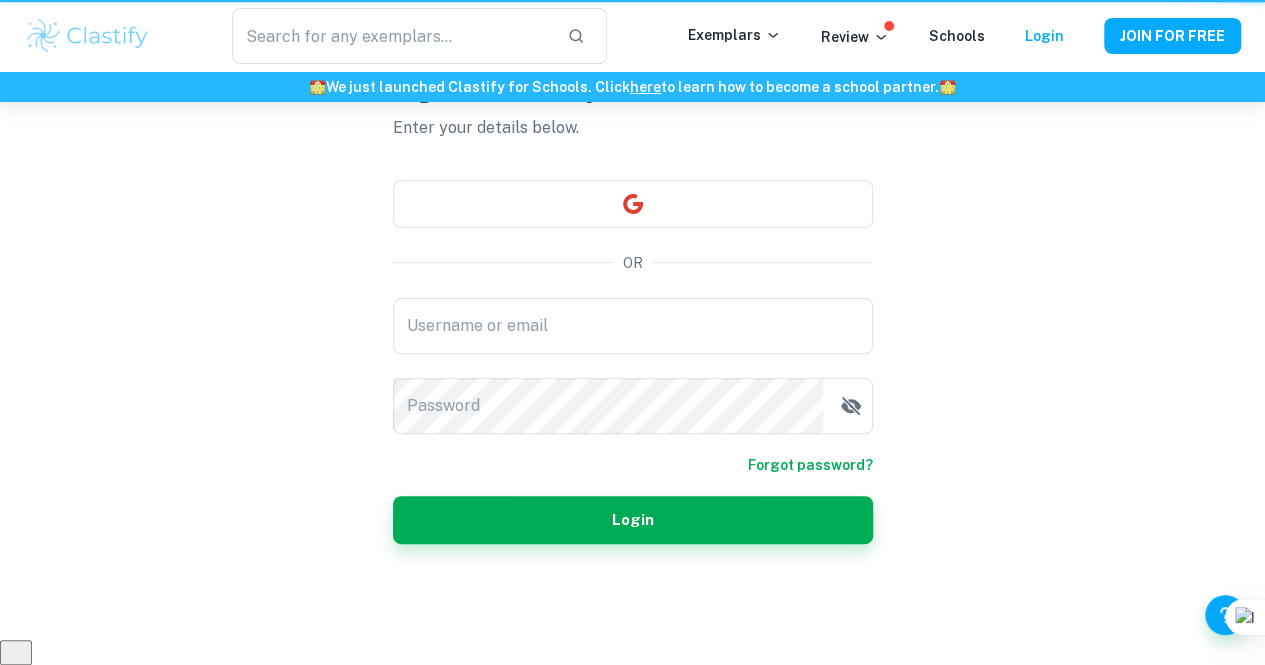 scroll, scrollTop: 0, scrollLeft: 0, axis: both 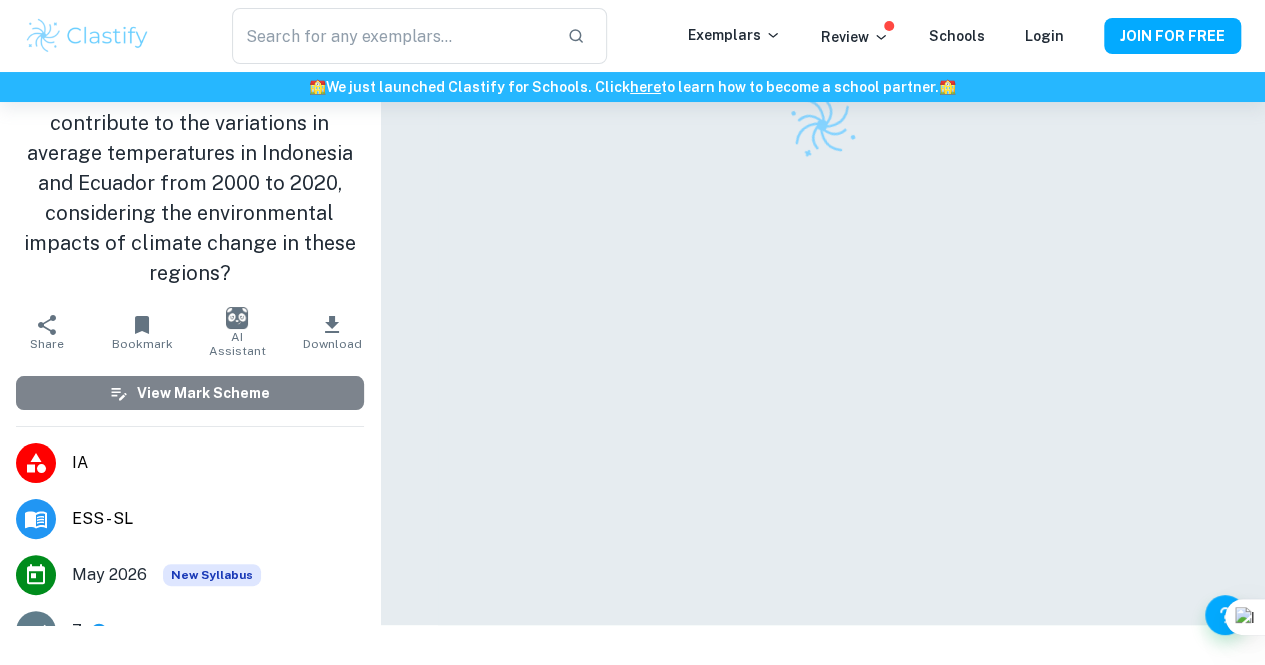 click on "View Mark Scheme" at bounding box center (203, 393) 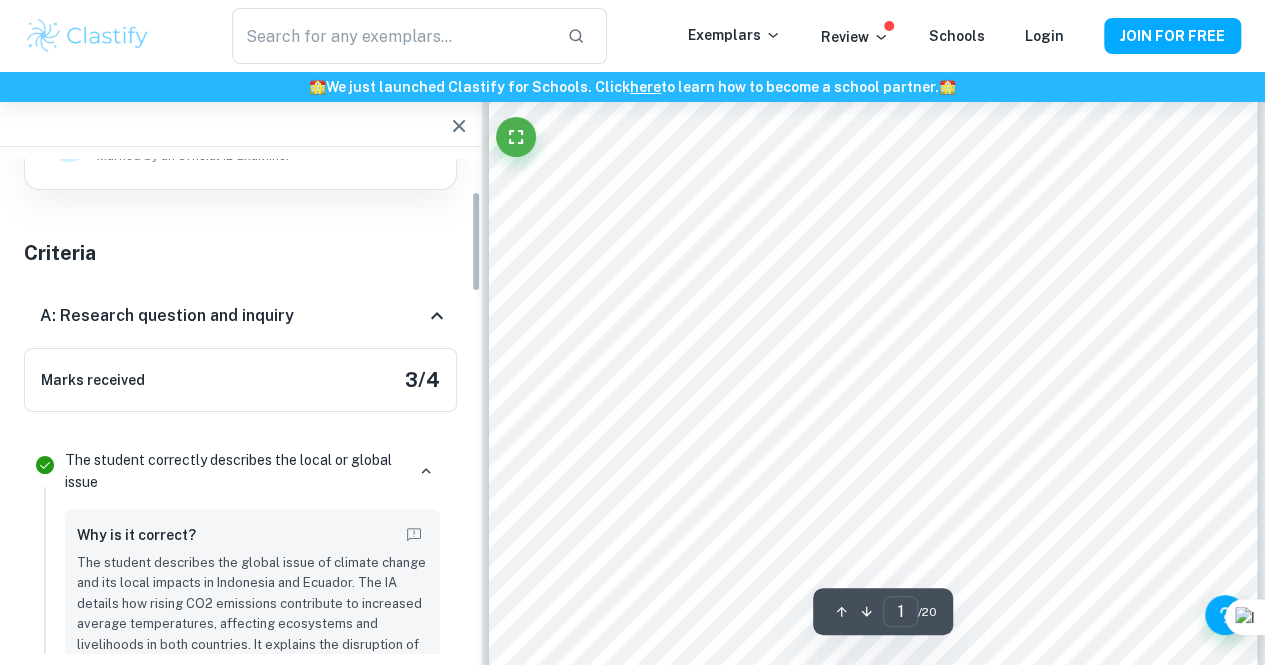 scroll, scrollTop: 158, scrollLeft: 0, axis: vertical 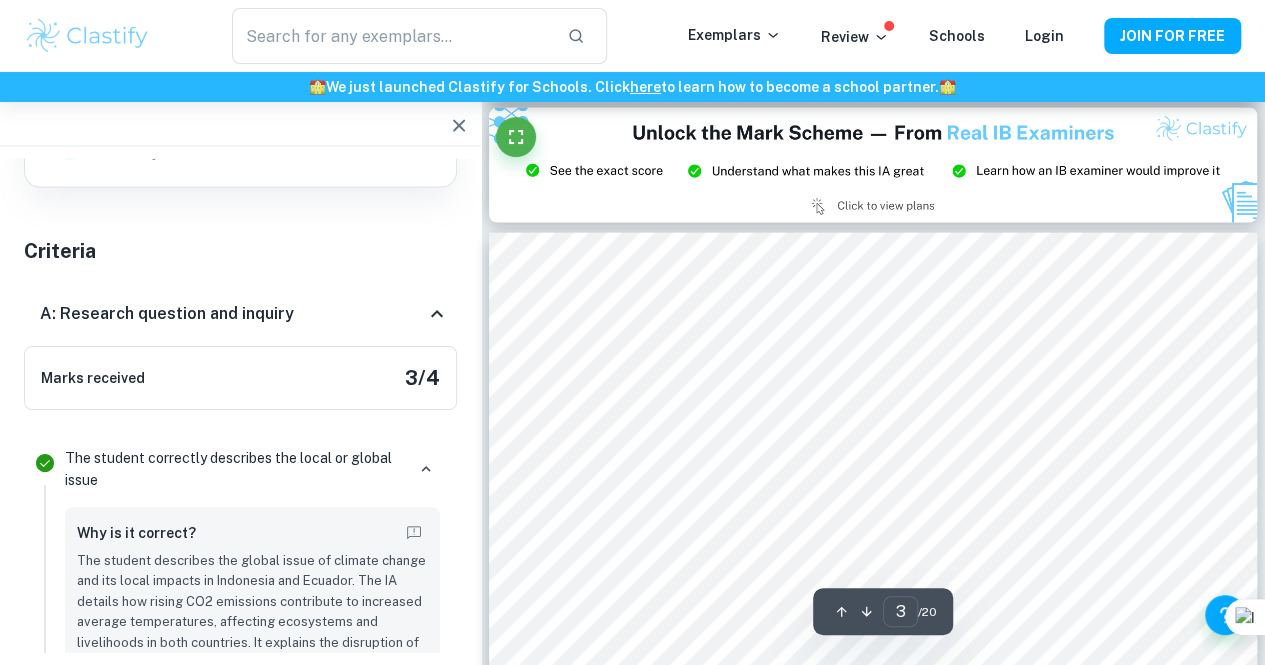 type on "2" 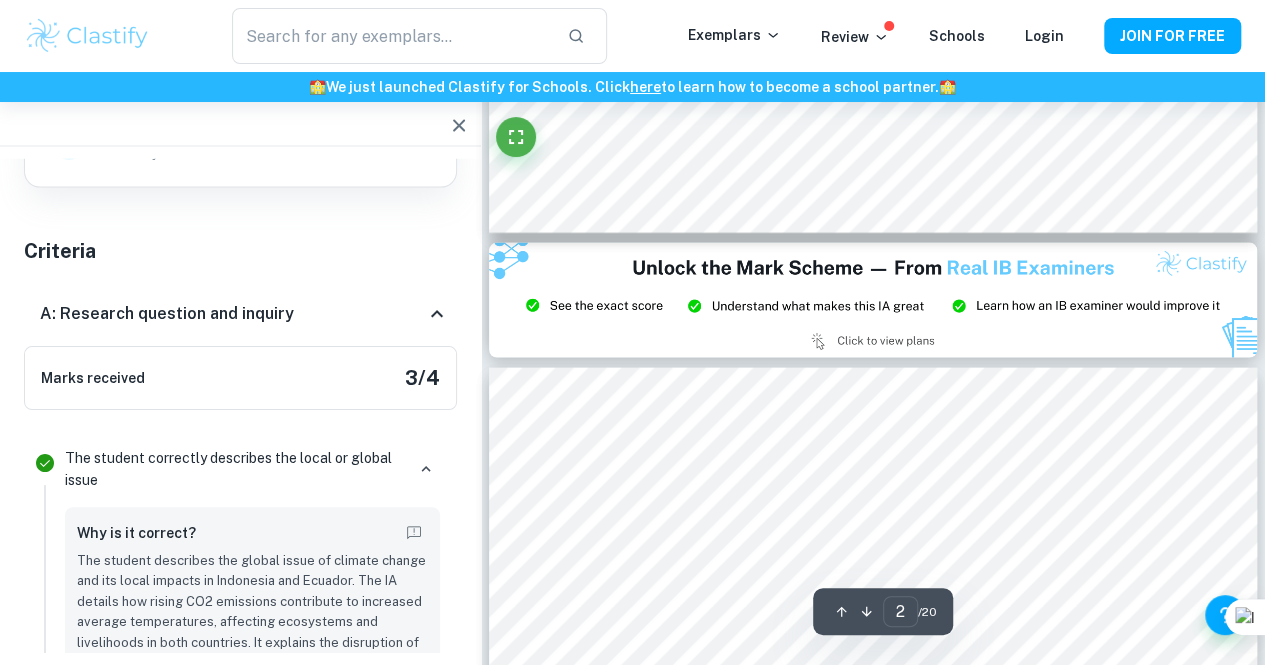 scroll, scrollTop: 2003, scrollLeft: 0, axis: vertical 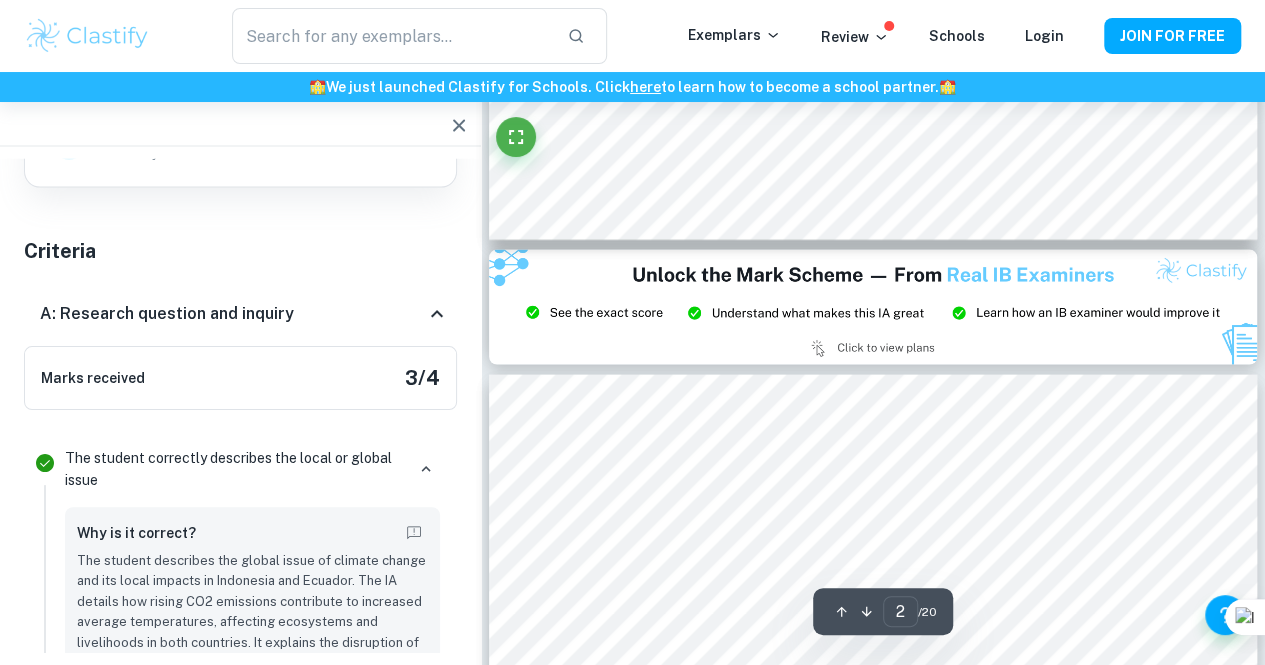 click at bounding box center (873, 307) 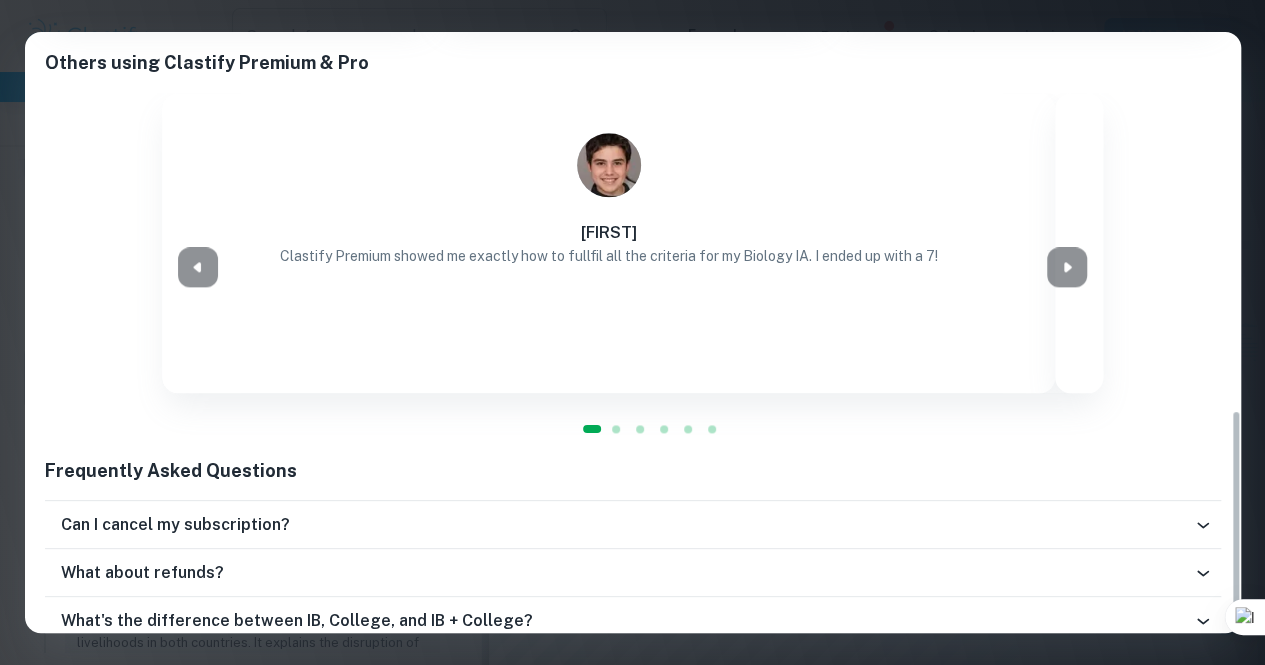 scroll, scrollTop: 1080, scrollLeft: 0, axis: vertical 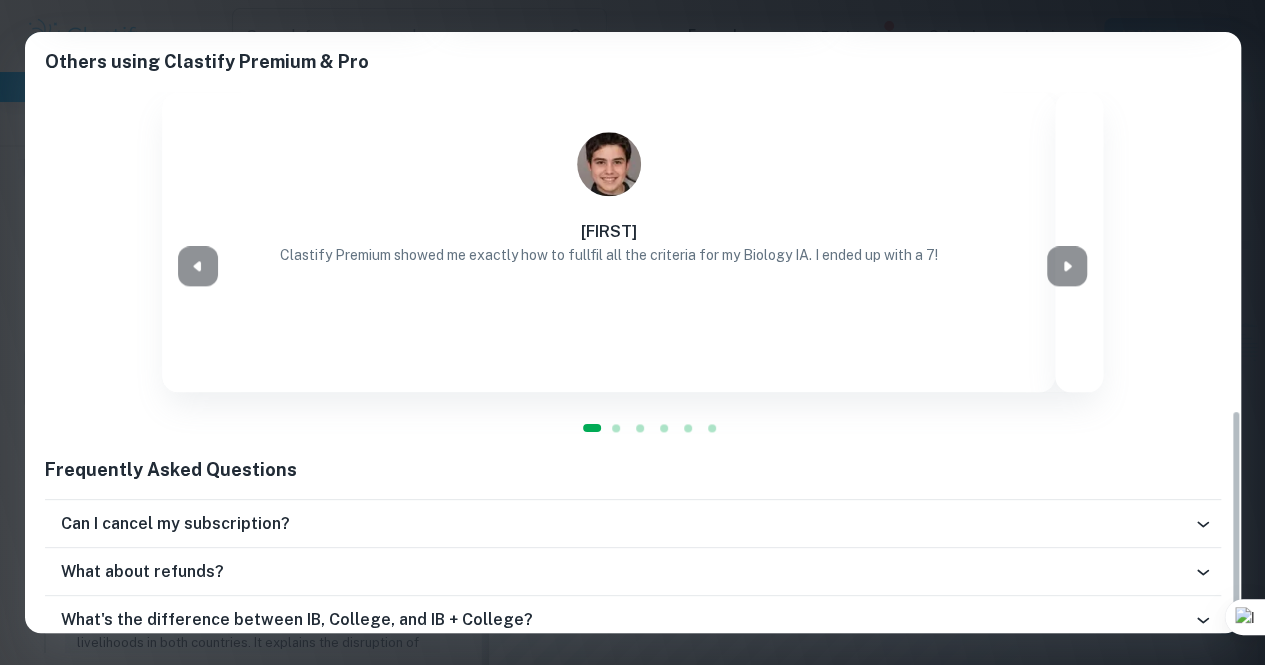 click at bounding box center [616, 428] 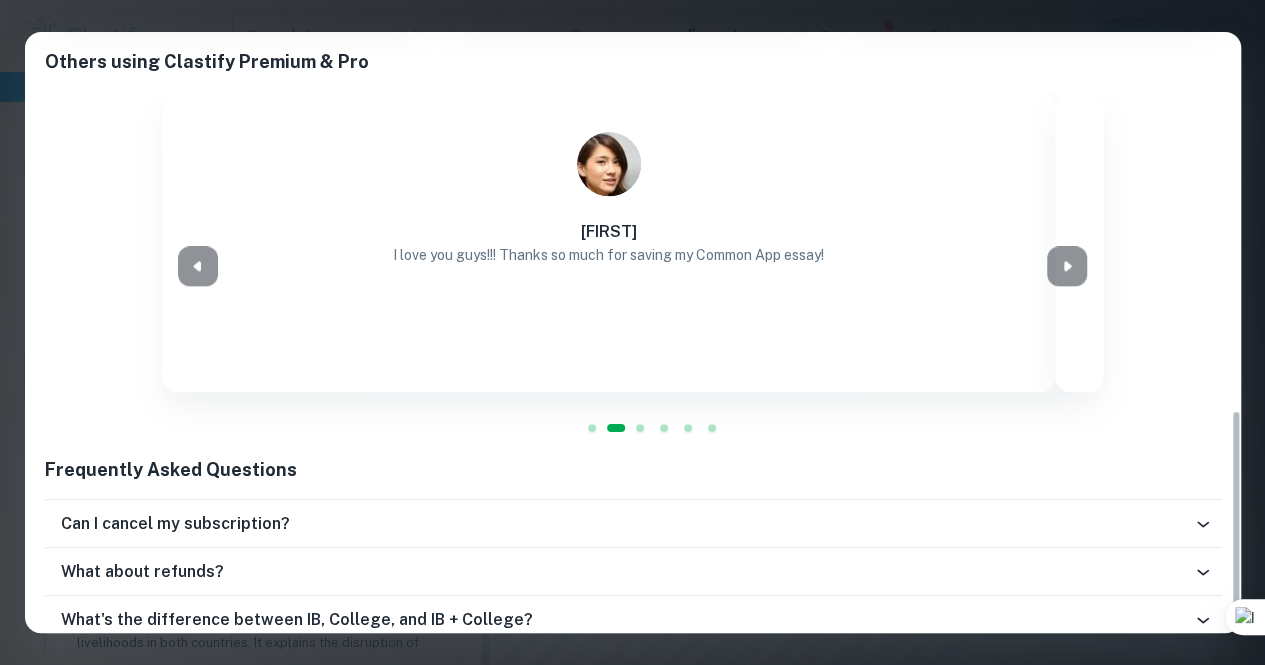 click at bounding box center (640, 428) 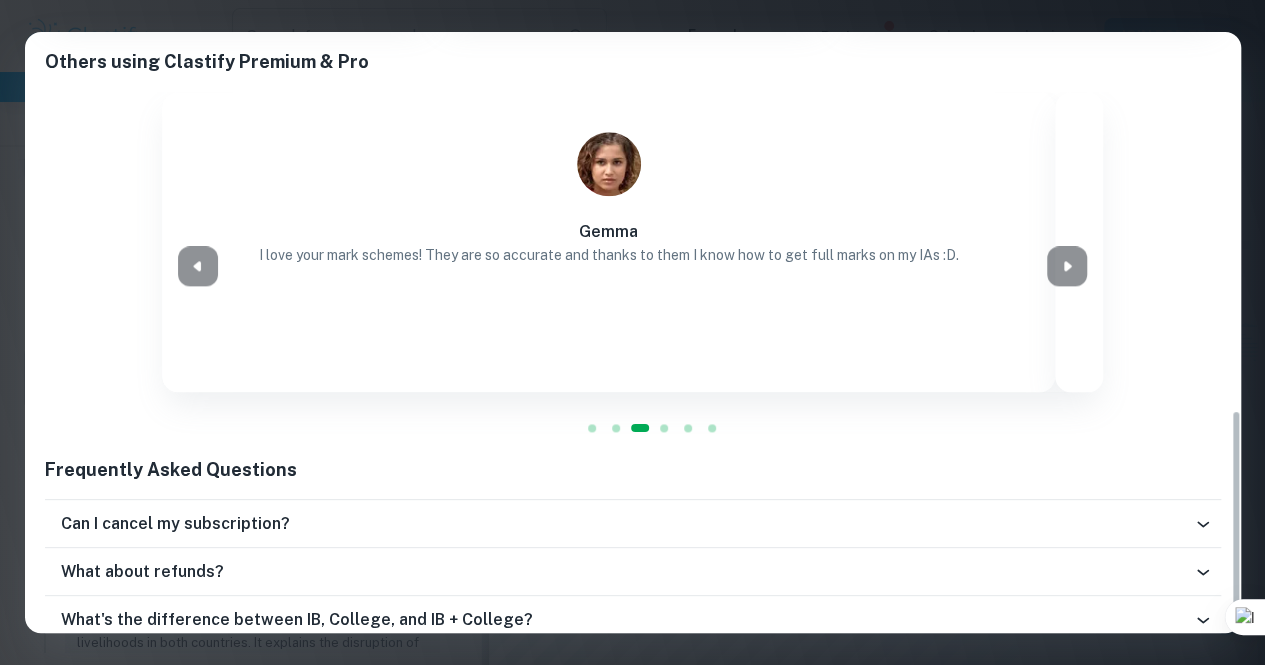 click at bounding box center [664, 428] 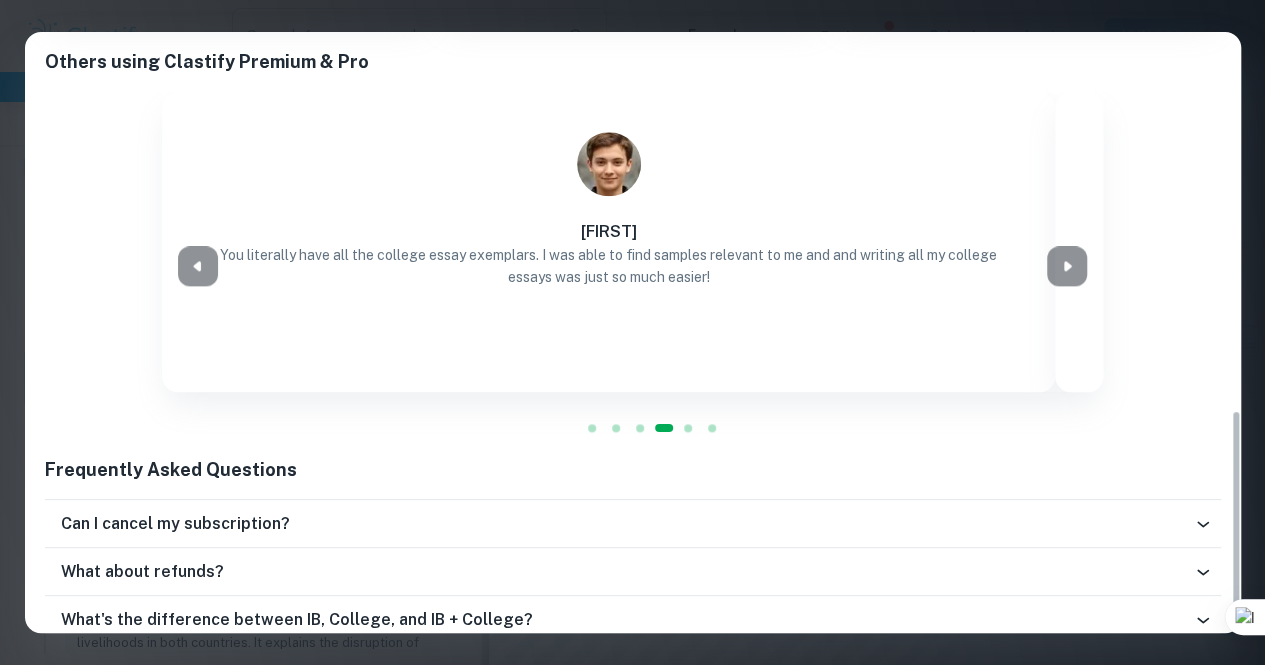 click at bounding box center [688, 428] 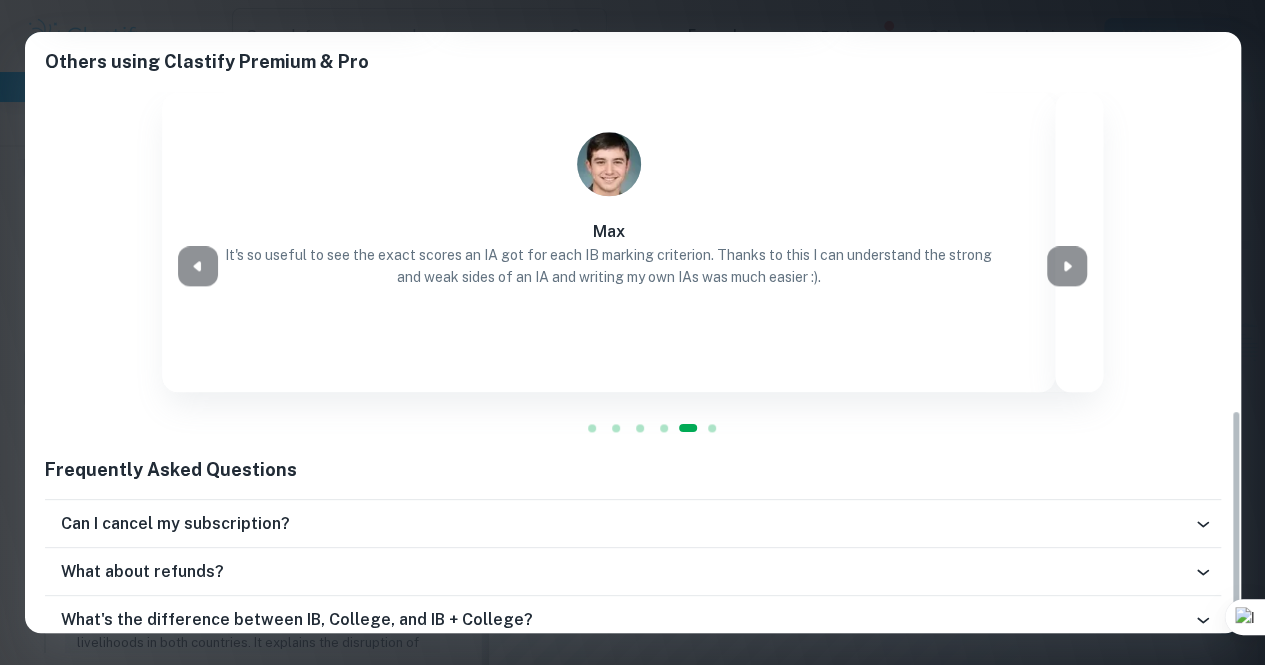 click at bounding box center (712, 428) 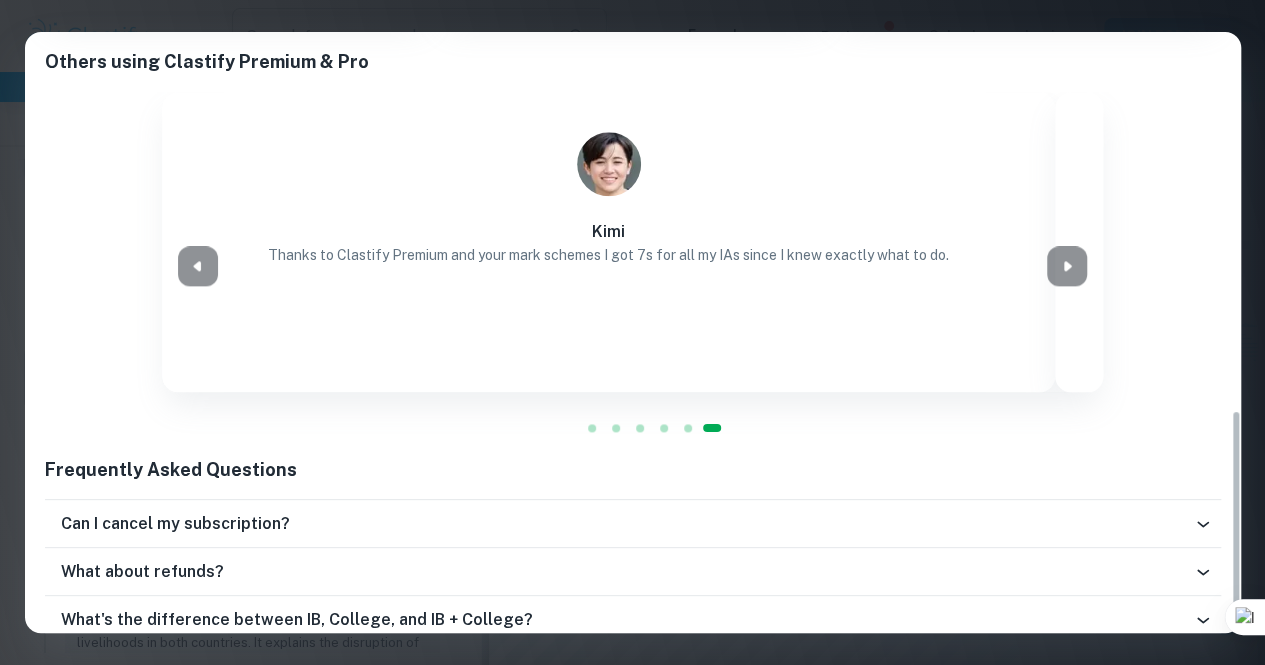 click at bounding box center (688, 428) 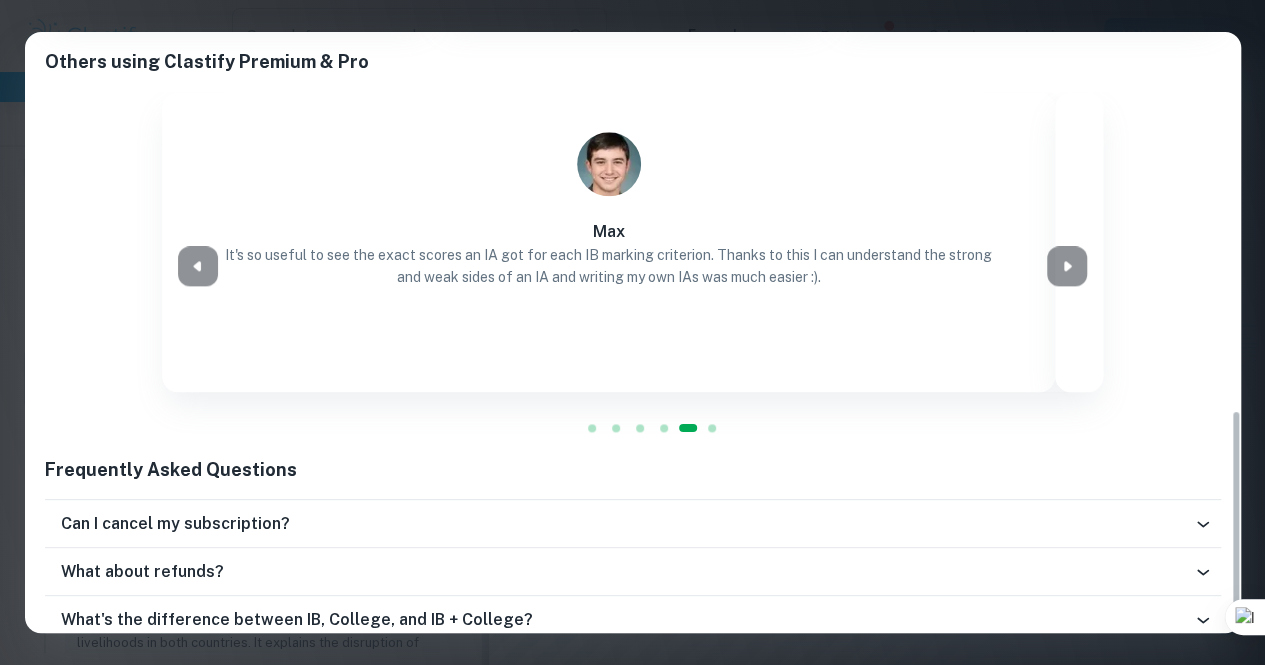 click at bounding box center (664, 428) 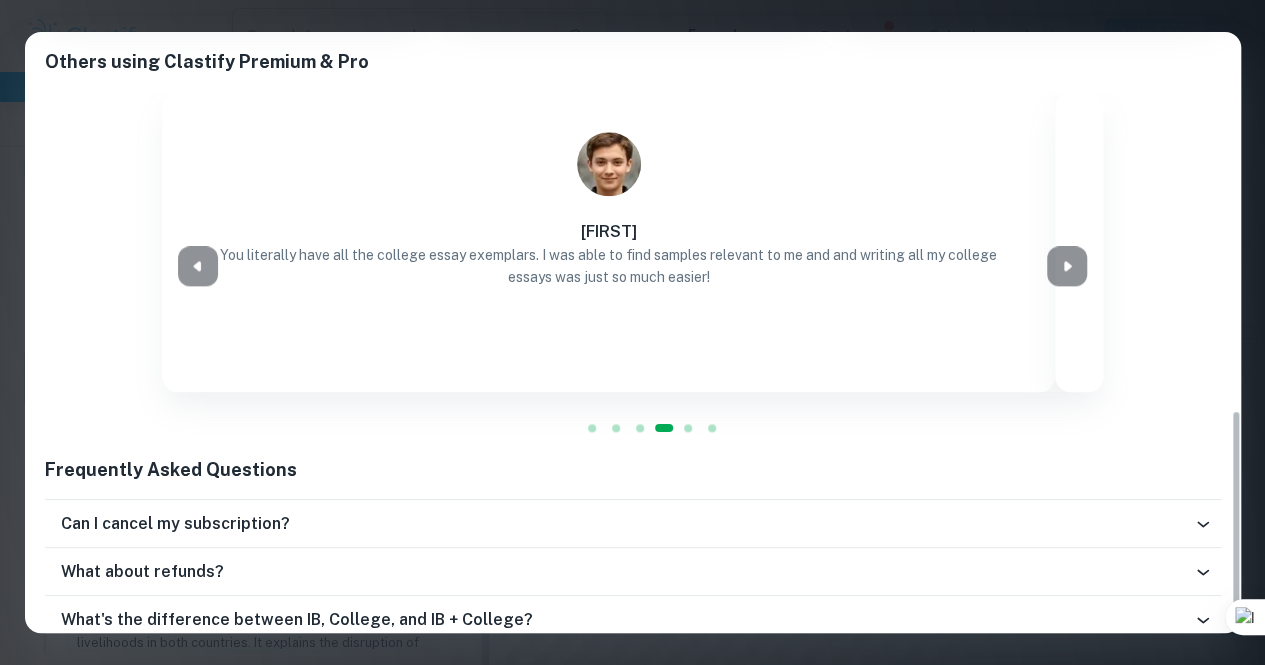 click at bounding box center (640, 428) 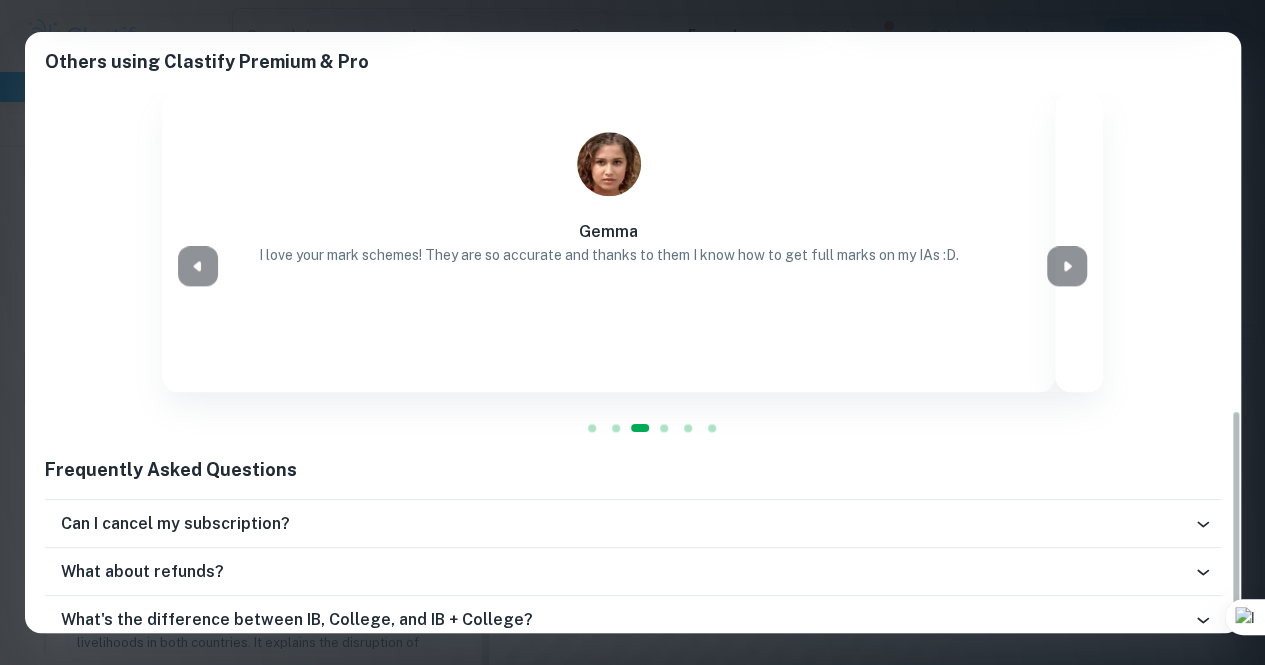 click at bounding box center (616, 428) 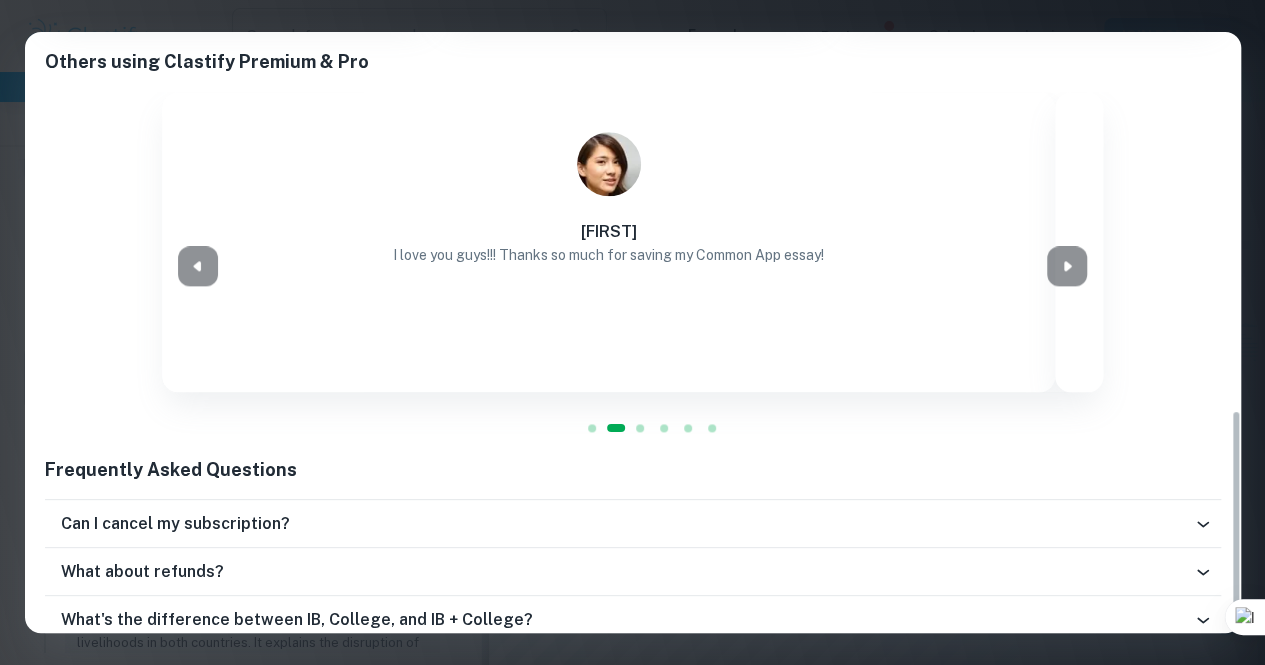 click at bounding box center (592, 428) 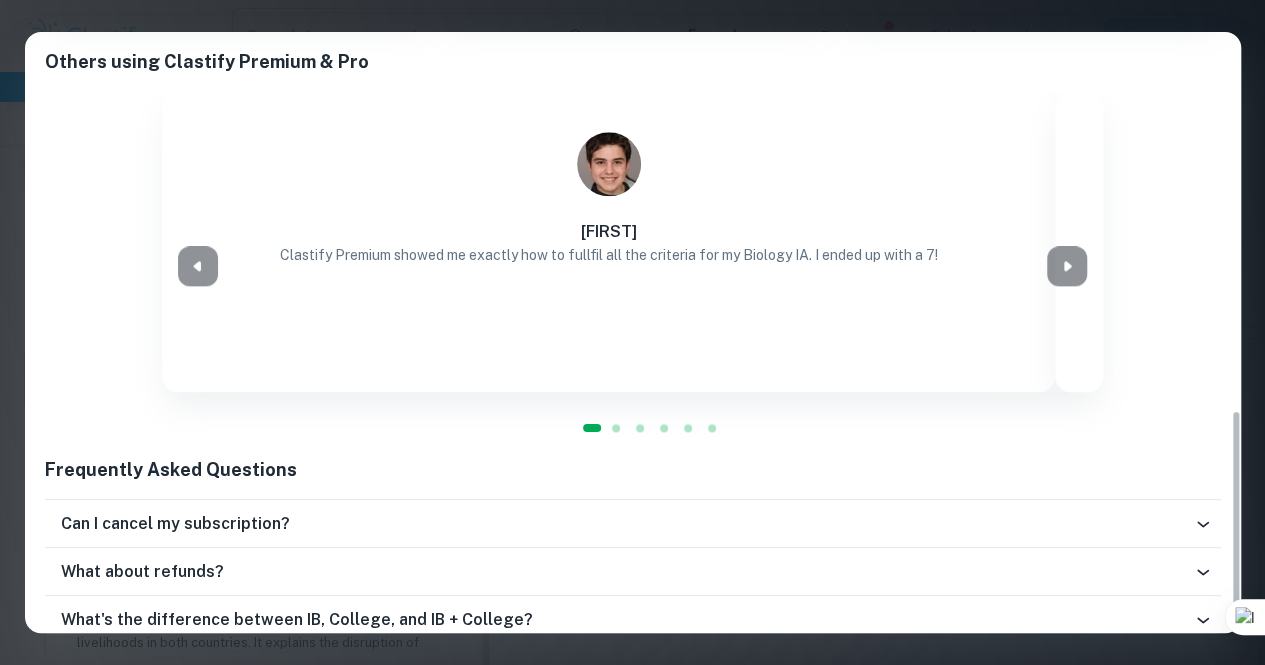 click at bounding box center [616, 428] 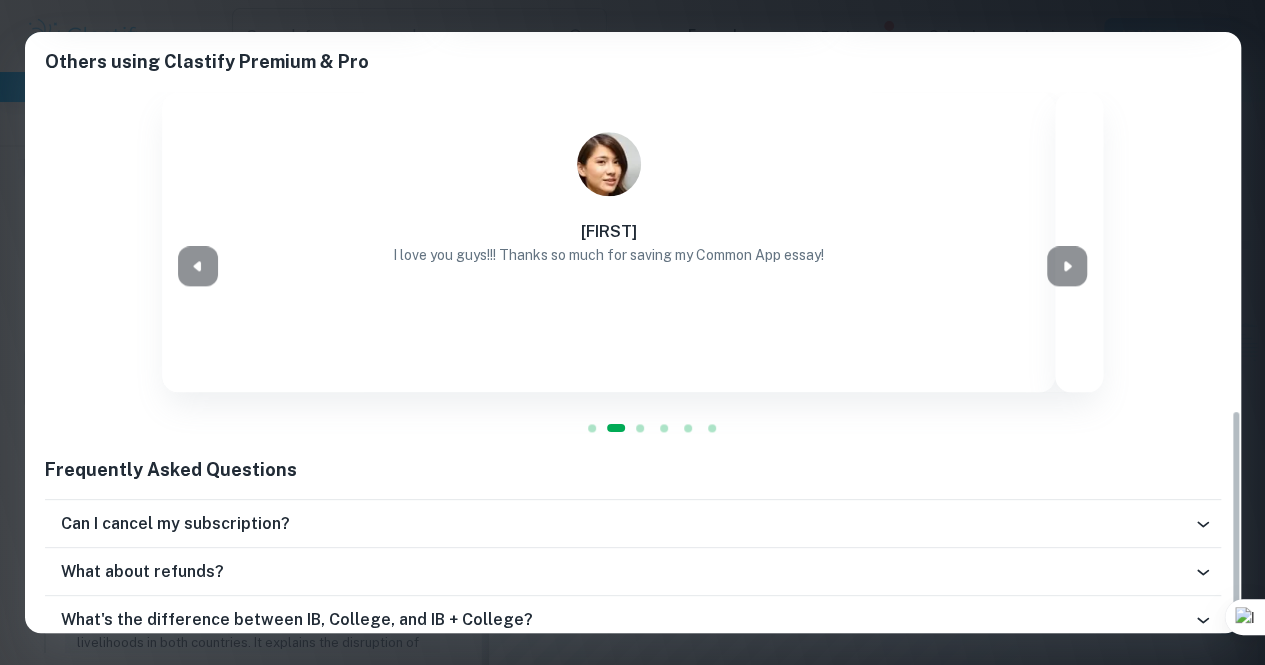 click at bounding box center (640, 428) 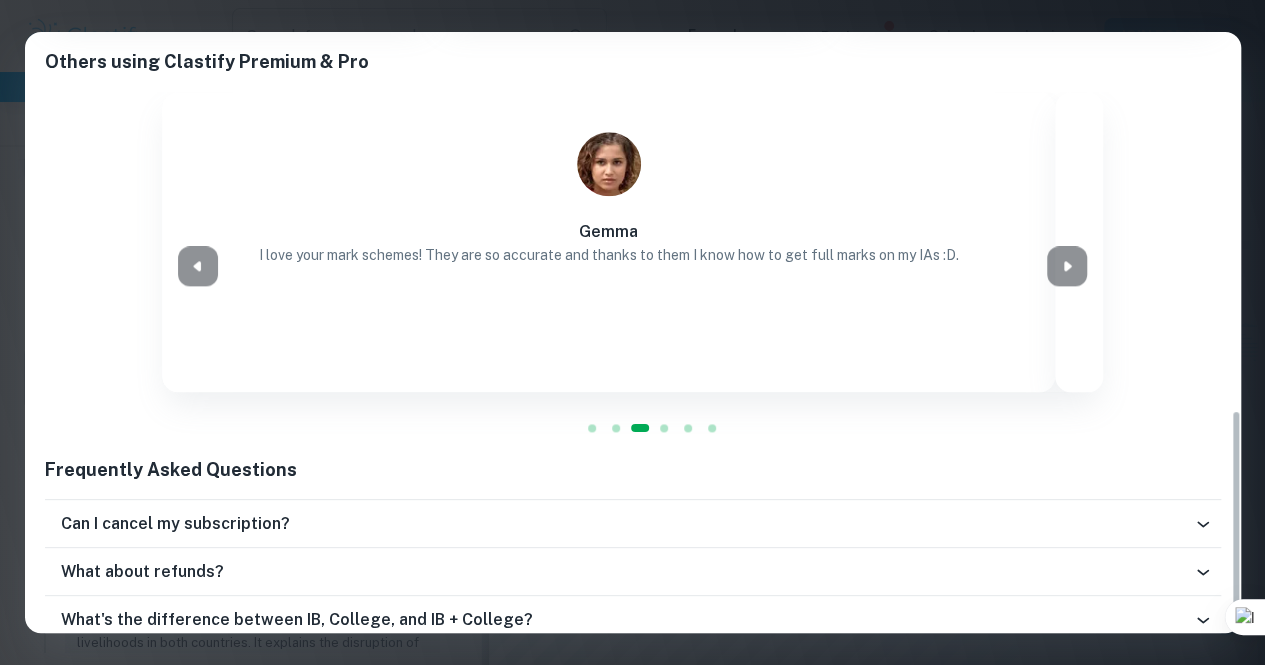 click at bounding box center [664, 428] 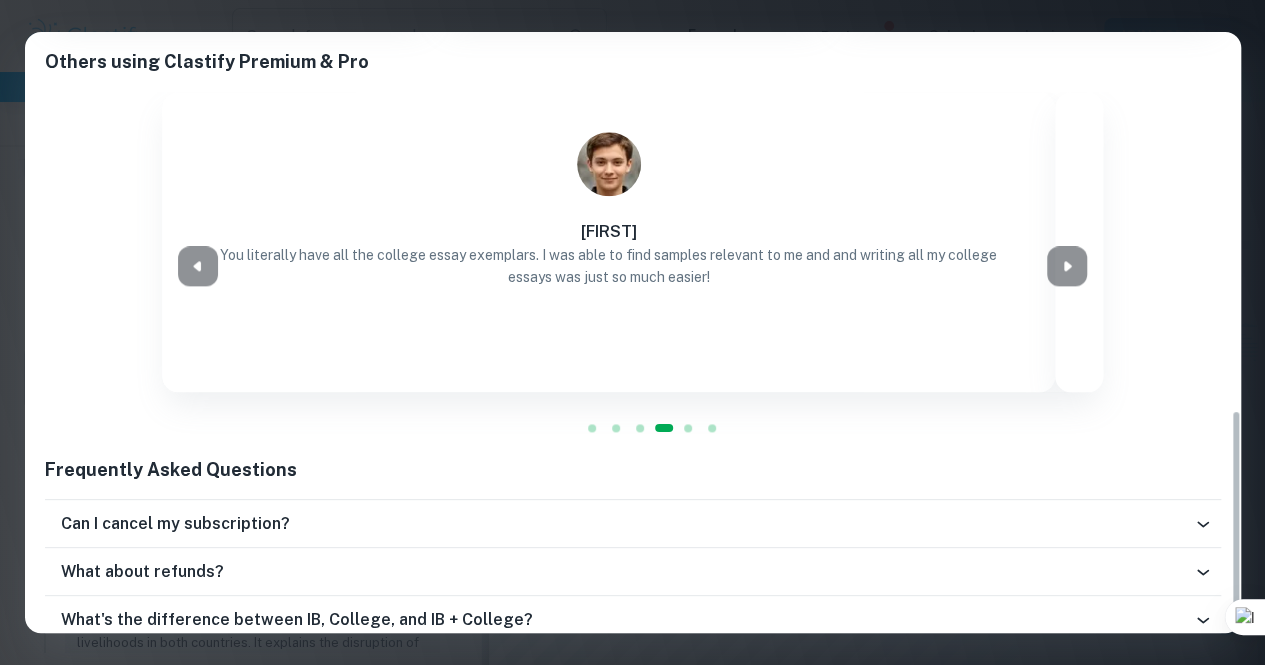 click at bounding box center [688, 428] 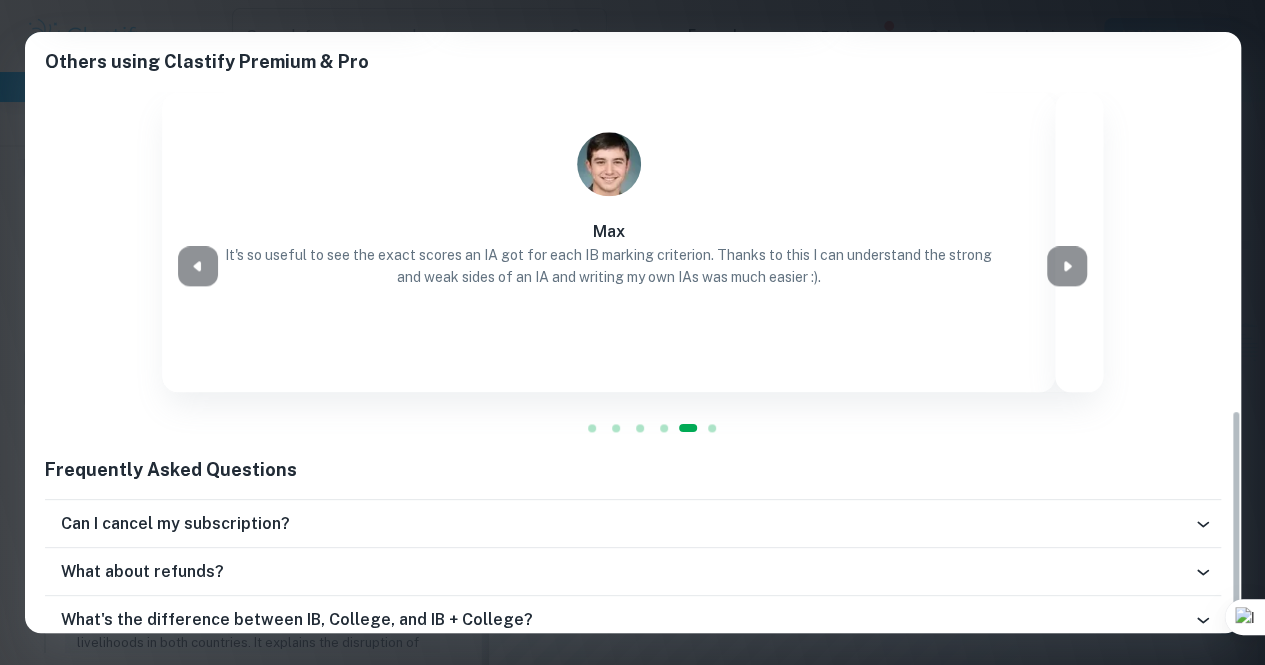 click at bounding box center [712, 428] 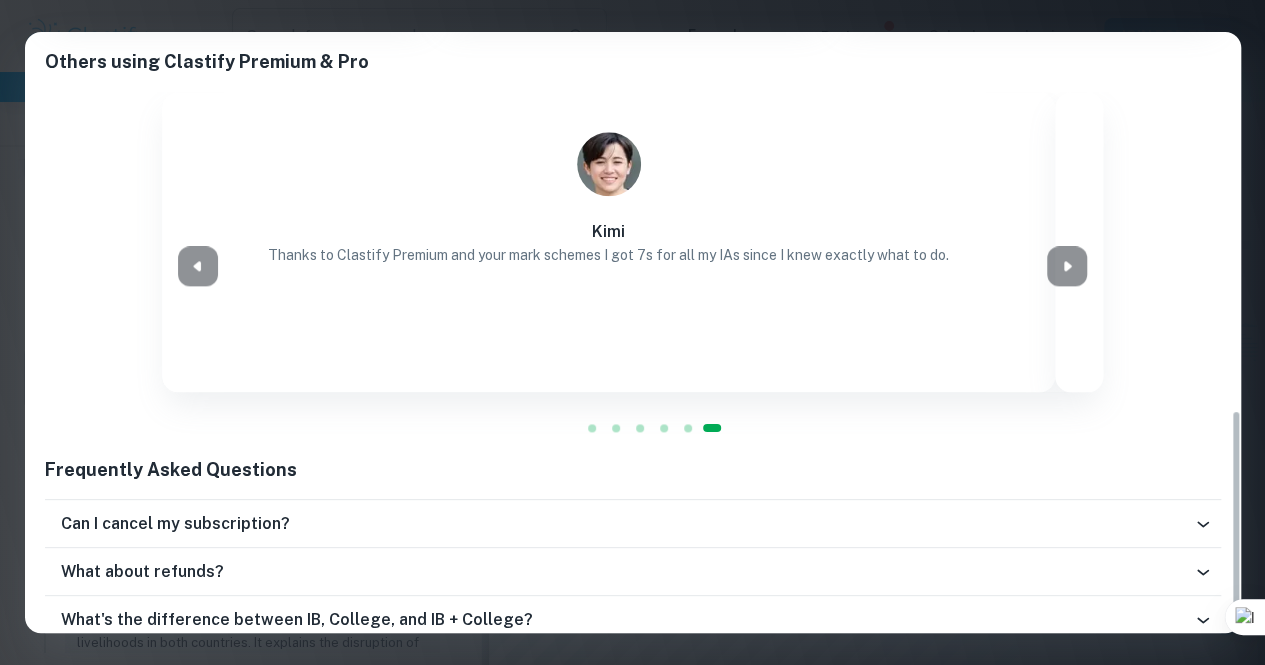 click on "Thanks to Clastify Premium and your mark schemes I got 7s for all my IAs since I knew exactly what to do. Clastify Premium showed me exactly how to fullfil all the criteria for my Biology IA. I ended up with a 7! I love you guys!!! Thanks so much for saving my Common App essay! I love your mark schemes! They are so accurate and thanks to them I know how to get full marks on my IAs :D. You literally have all the college essay exemplars. I was able to find samples relevant to me and and writing all my college essays was just so much easier! It's so useful to see the exact scores an IA got for each IB marking criterion. Thanks to this I can understand the strong and weak sides of an IA and writing my own IAs was much easier :). Thanks to Clastify Premium and your mark schemes I got 7s for all my IAs since I knew exactly what to do. Clastify Premium showed me exactly how to fullfil all the criteria for my Biology IA. I ended up with a 7!" at bounding box center [632, 266] 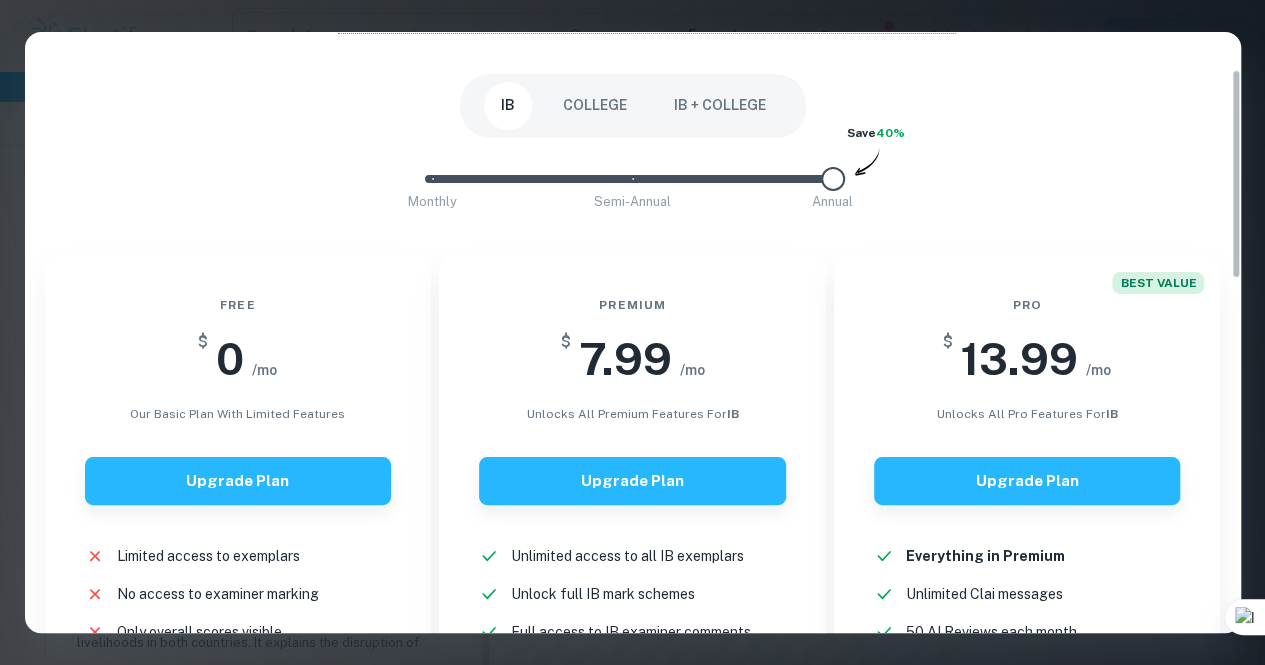 scroll, scrollTop: 106, scrollLeft: 0, axis: vertical 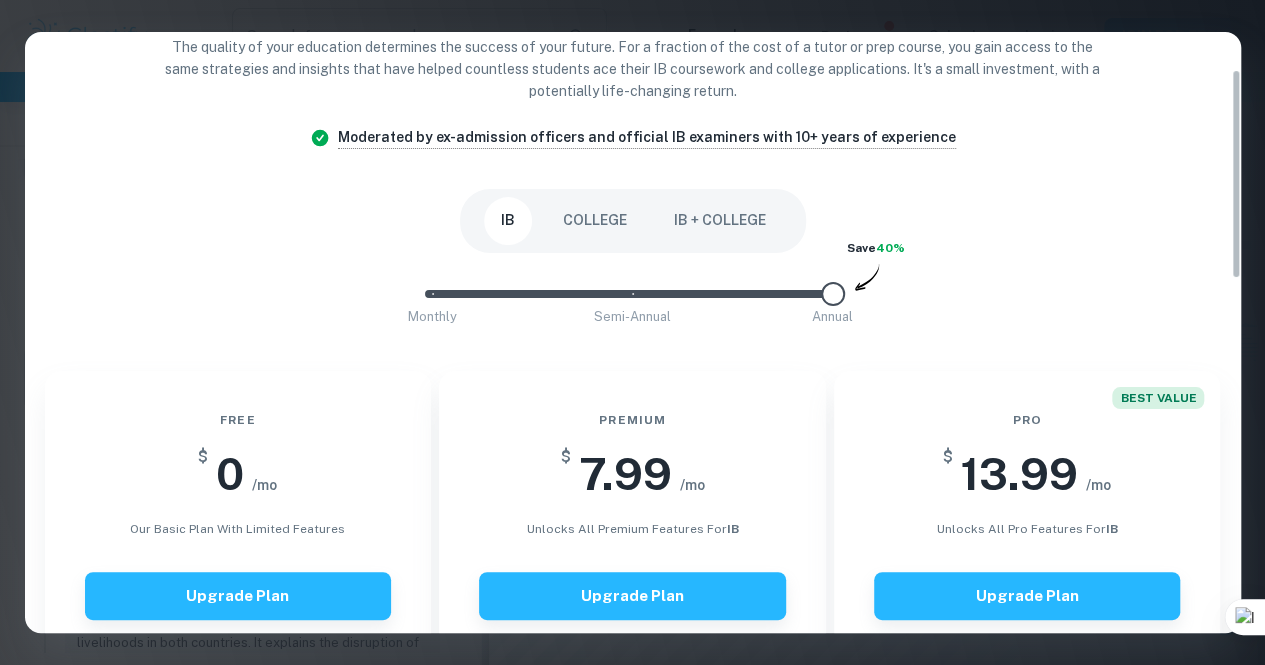 click at bounding box center [833, 294] 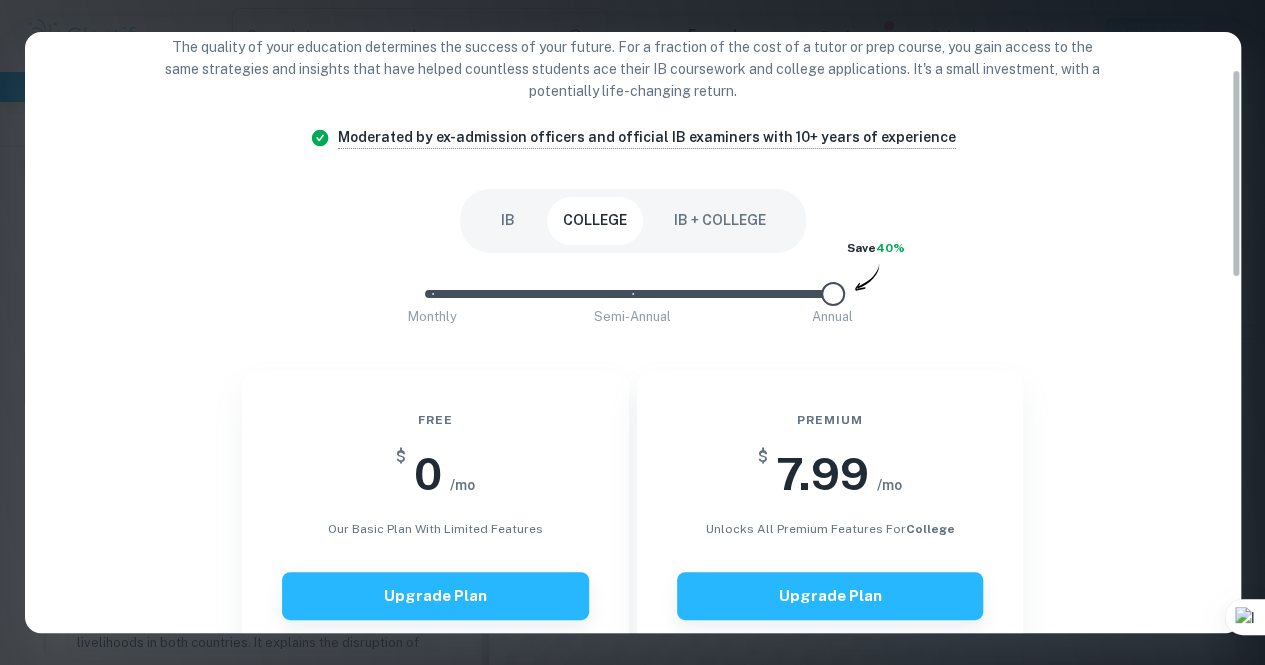 click on "IB + COLLEGE" at bounding box center [720, 221] 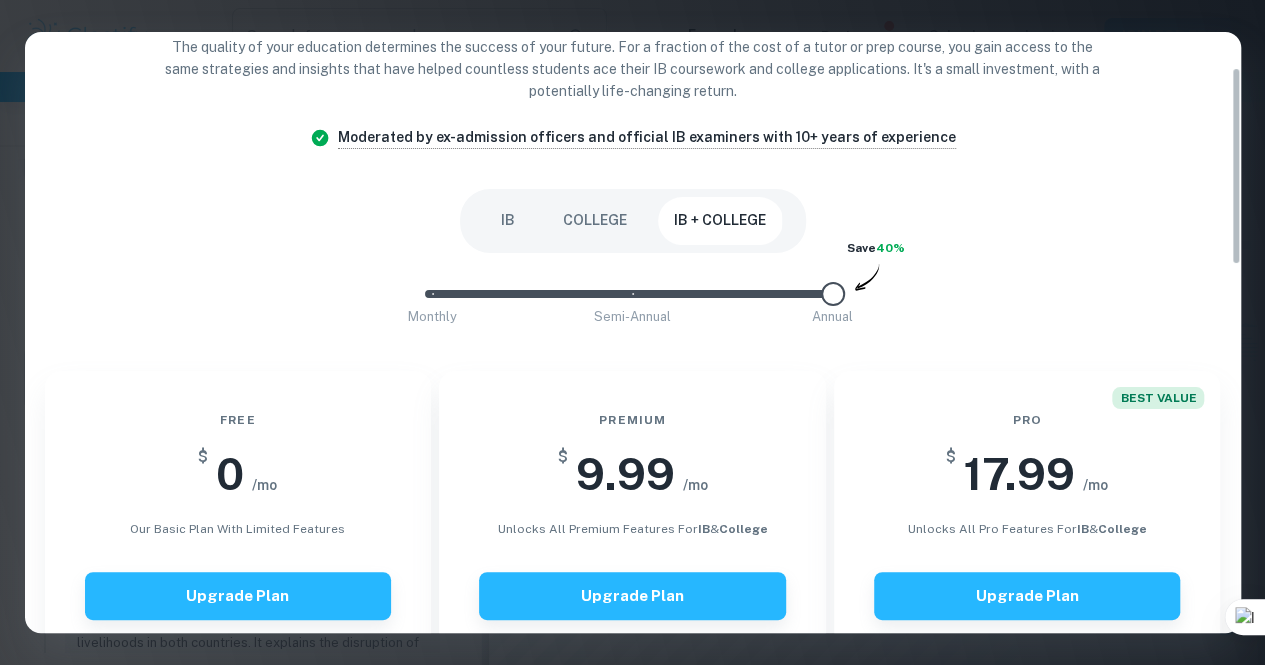 click on "COLLEGE" at bounding box center (595, 221) 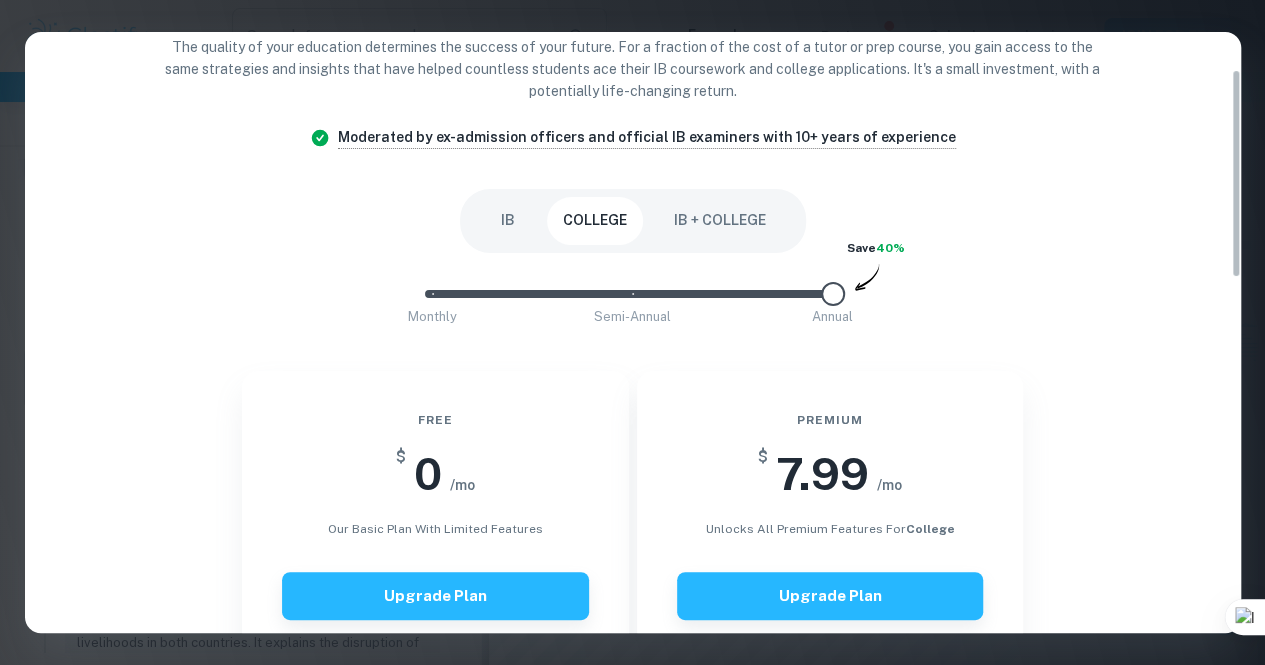 click on "IB" at bounding box center (508, 221) 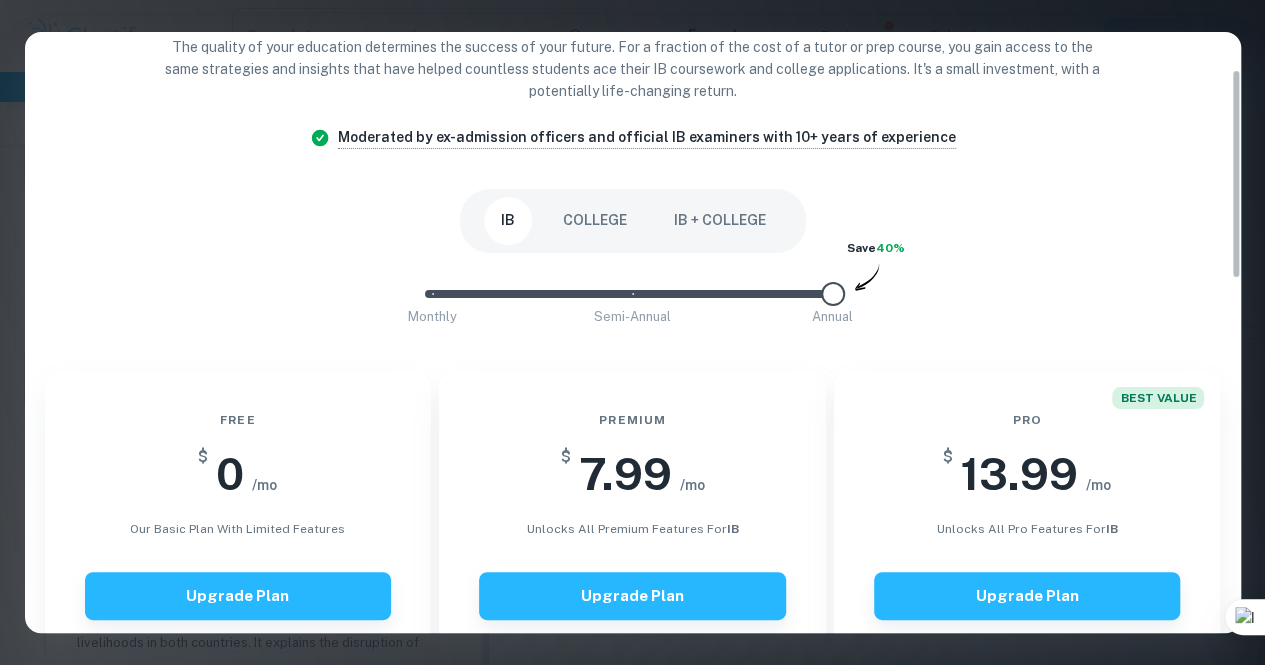 click on "COLLEGE" at bounding box center (595, 221) 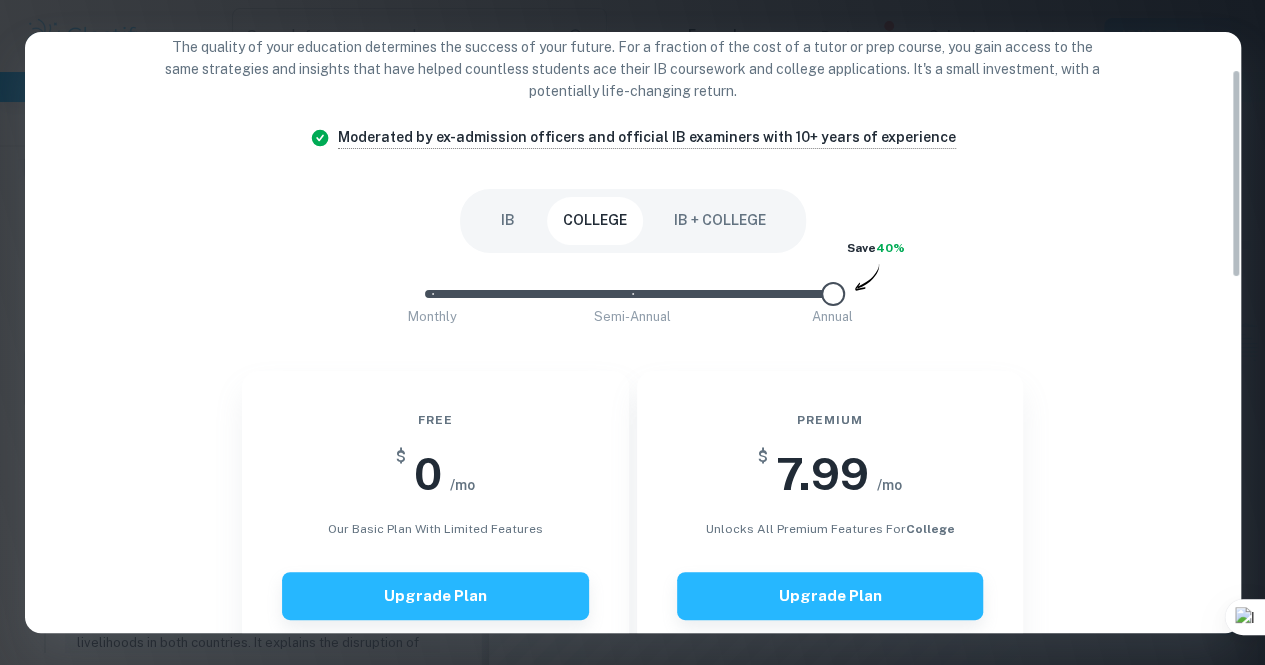 click on "IB + COLLEGE" at bounding box center [720, 221] 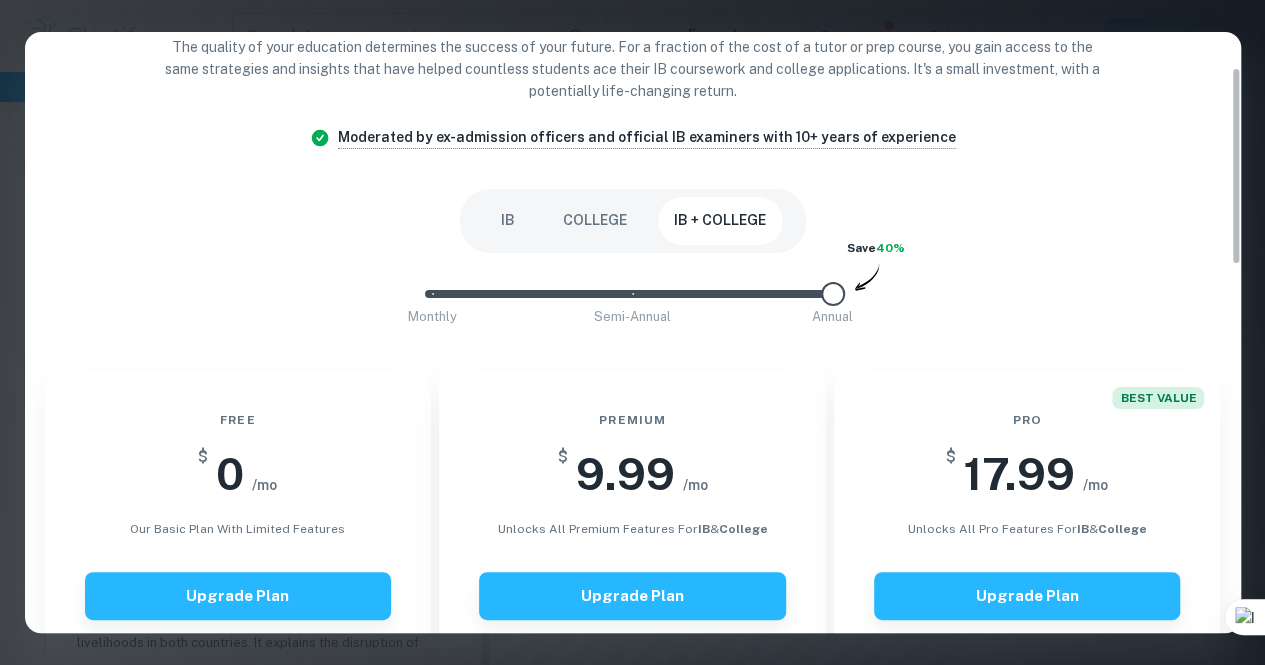 click on "COLLEGE" at bounding box center [595, 221] 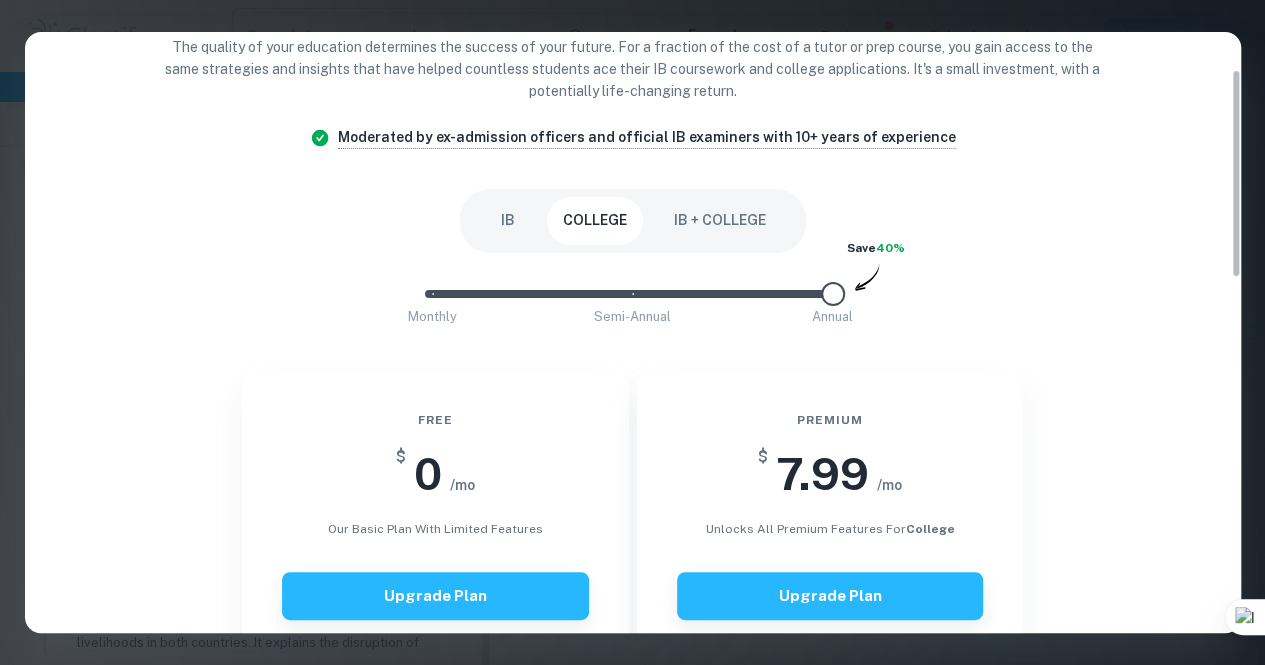 click on "IB" at bounding box center (508, 221) 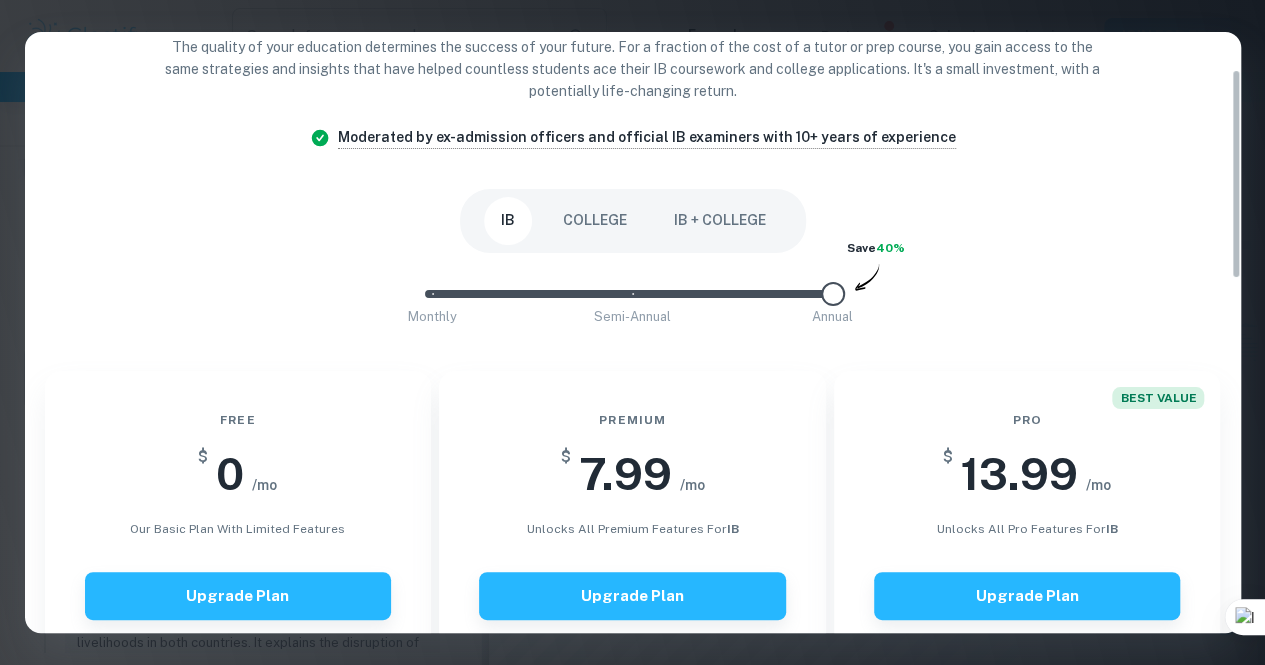 click on "COLLEGE" at bounding box center [595, 221] 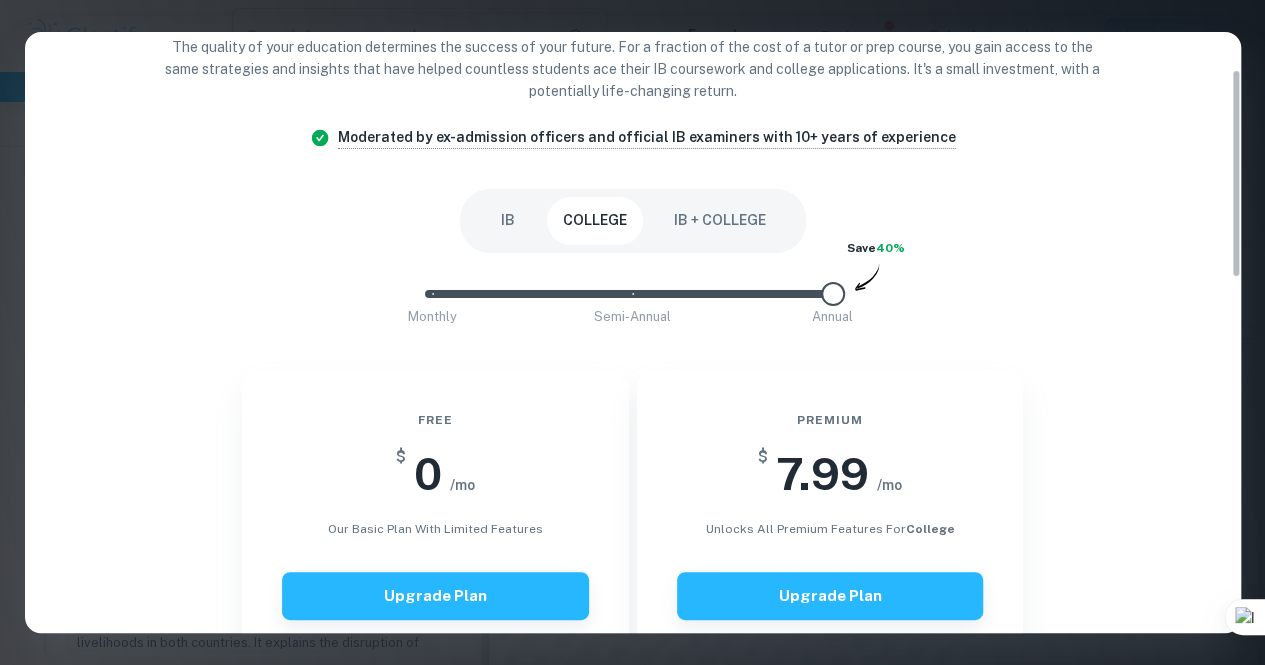 click on "IB + COLLEGE" at bounding box center (720, 221) 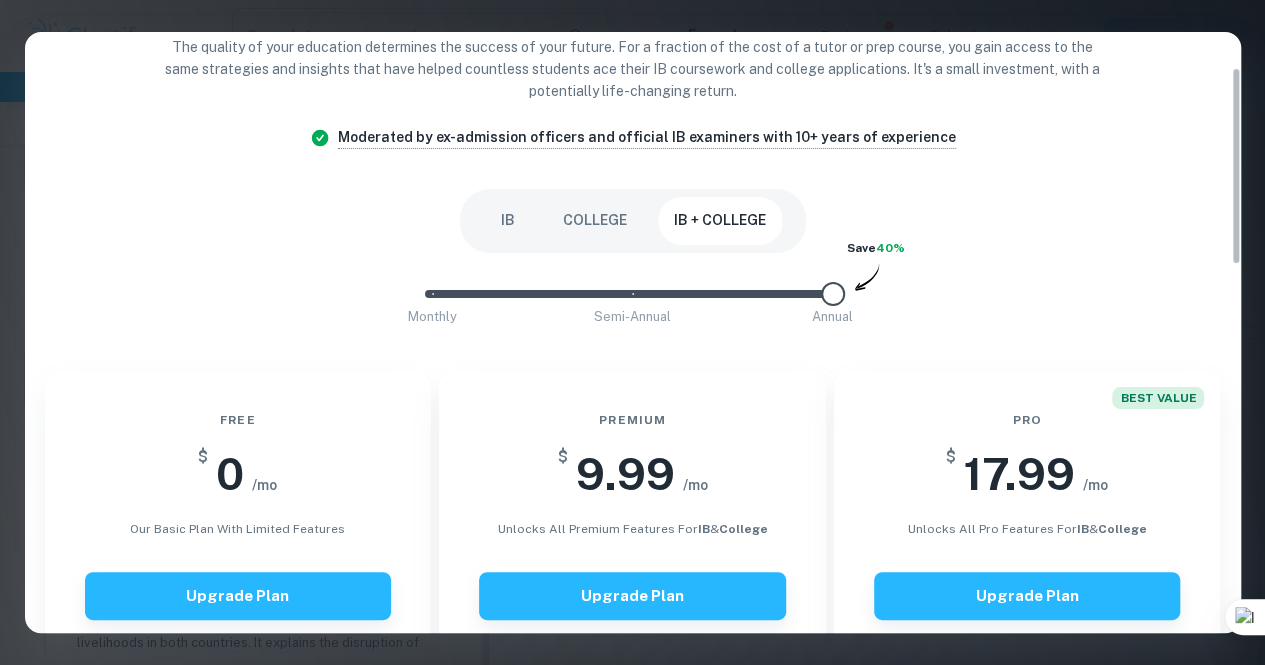 drag, startPoint x: 668, startPoint y: 225, endPoint x: 623, endPoint y: 225, distance: 45 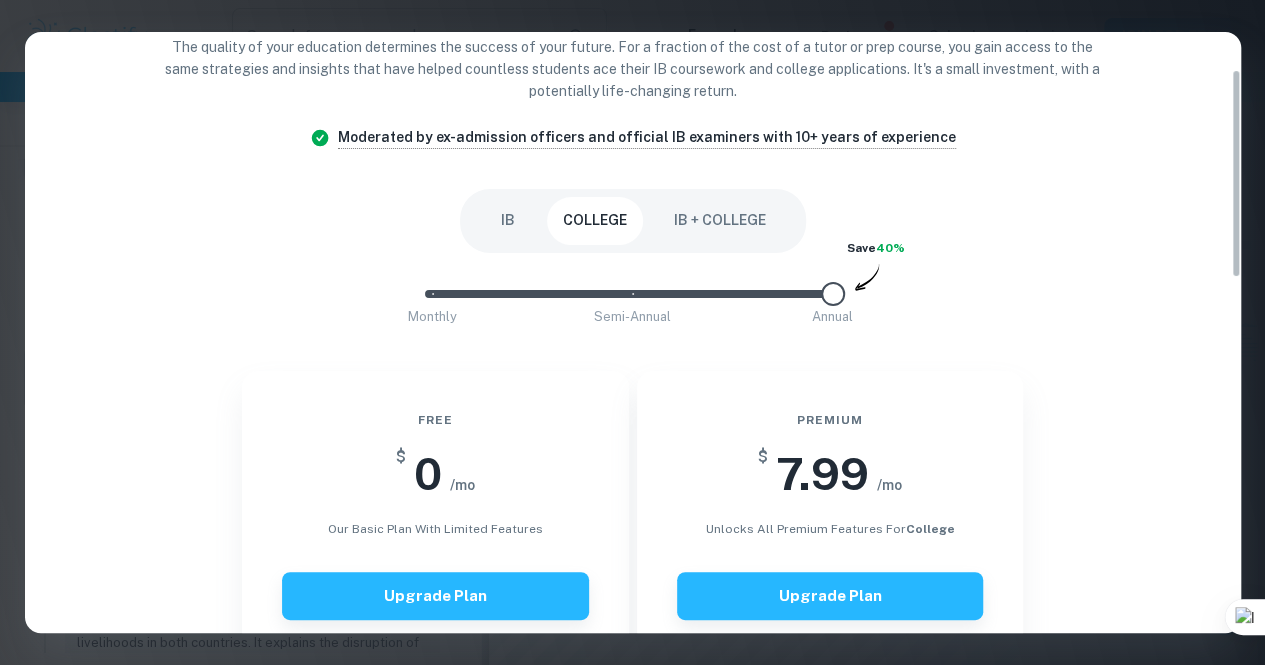 click on "IB" at bounding box center [508, 221] 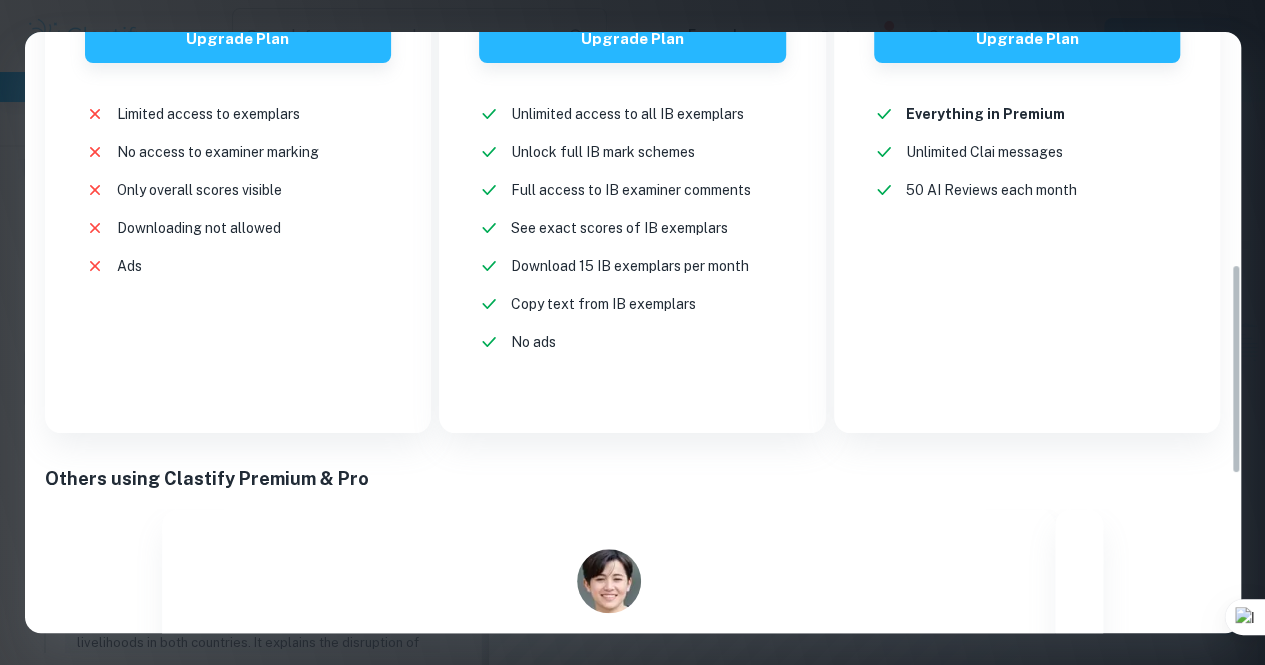 scroll, scrollTop: 664, scrollLeft: 0, axis: vertical 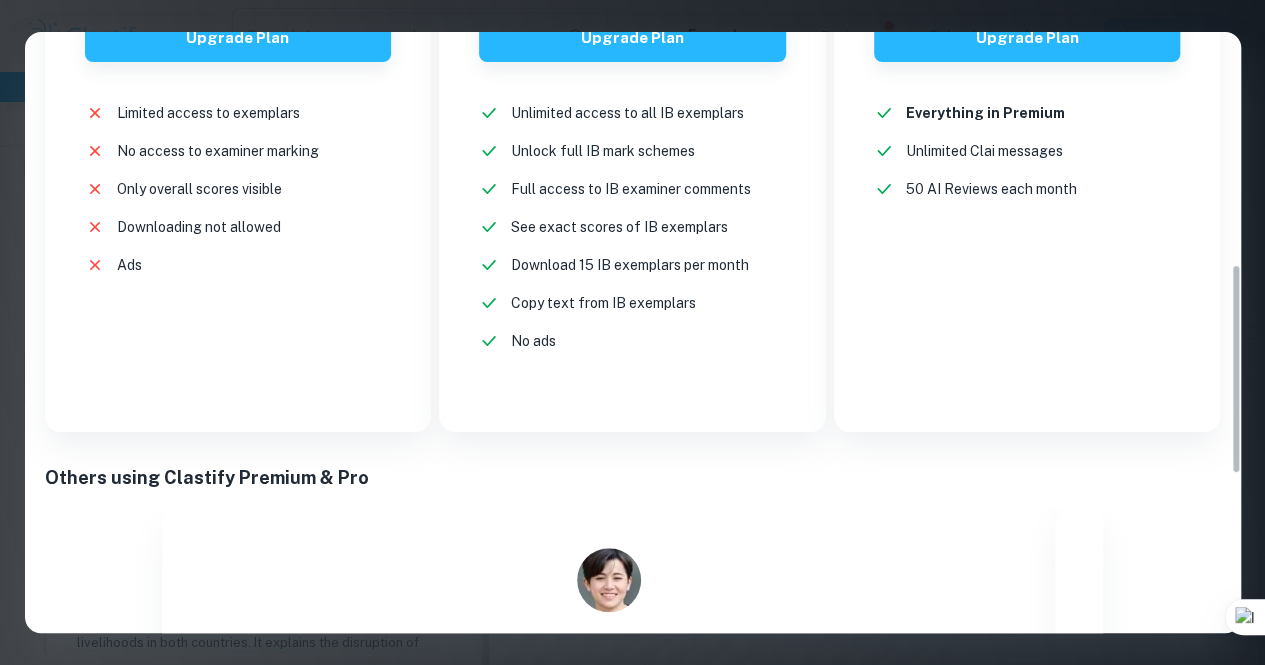 click on "No ads" at bounding box center [533, 341] 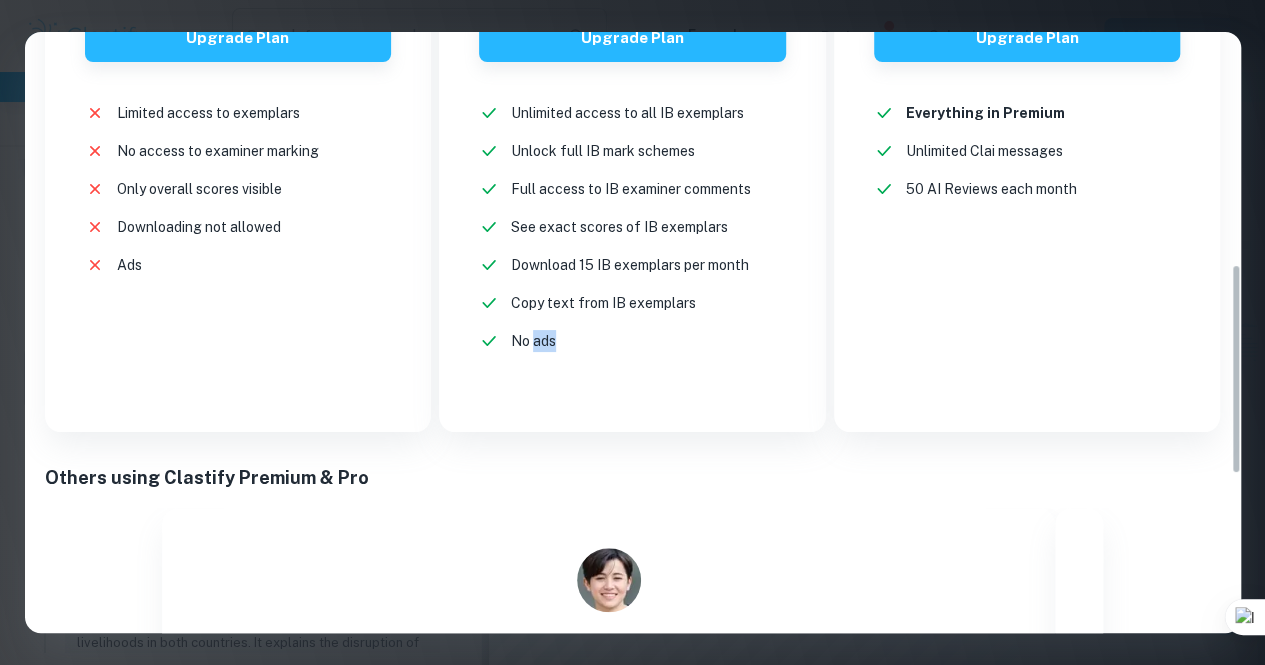 click on "No ads" at bounding box center (533, 341) 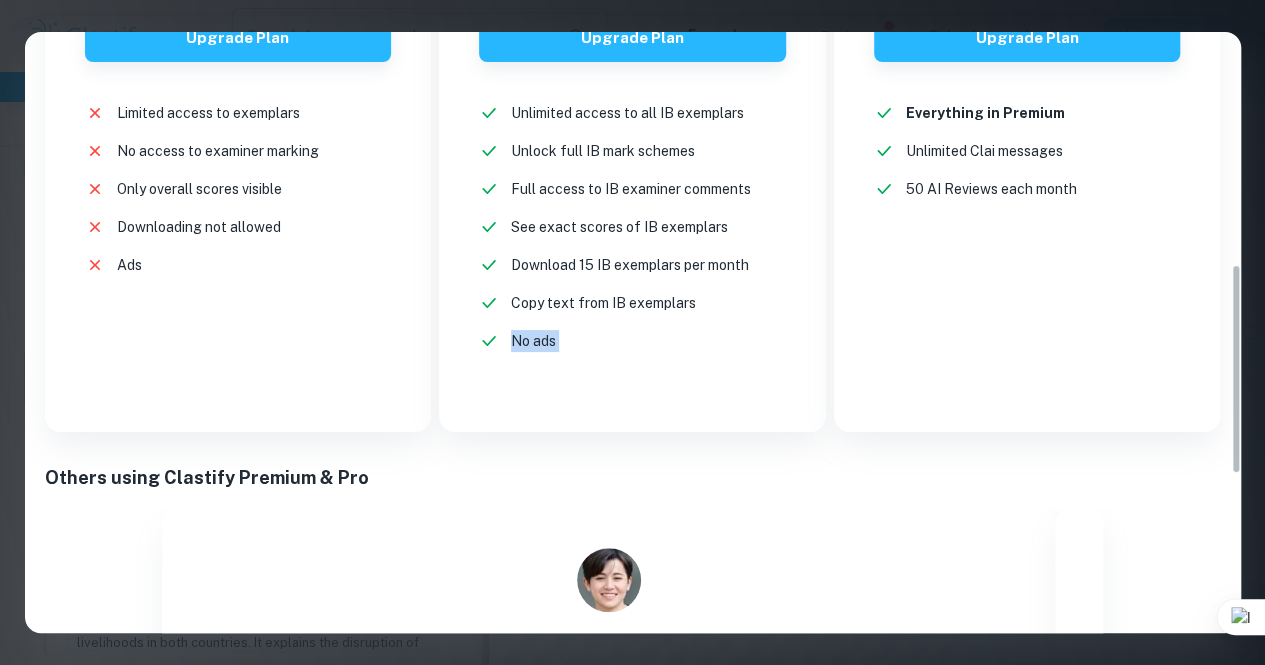 click on "No ads" at bounding box center [533, 341] 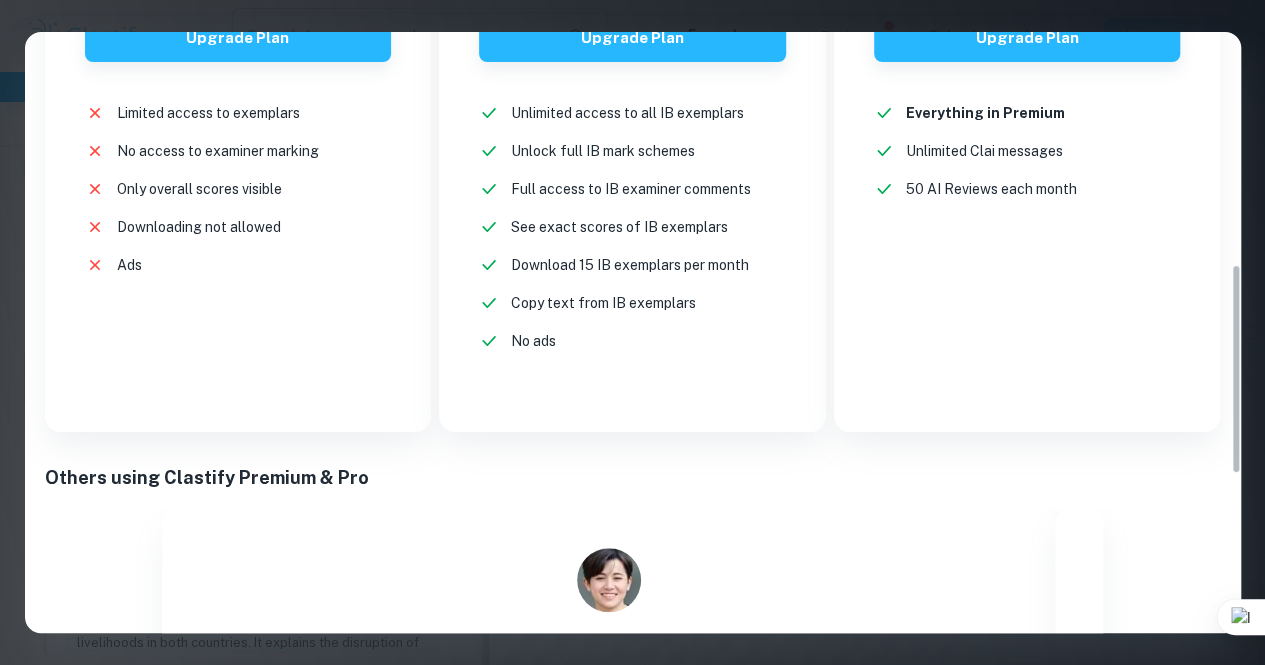click on "Copy text from IB exemplars" at bounding box center (603, 303) 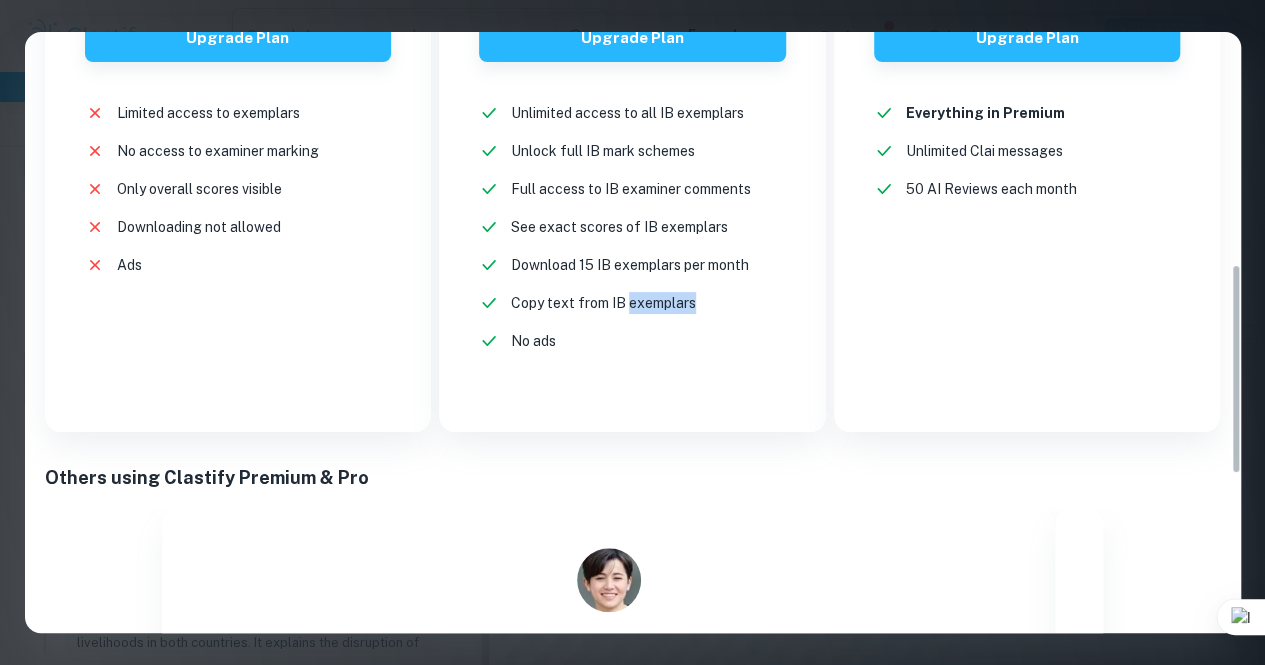 click on "Copy text from IB exemplars" at bounding box center [603, 303] 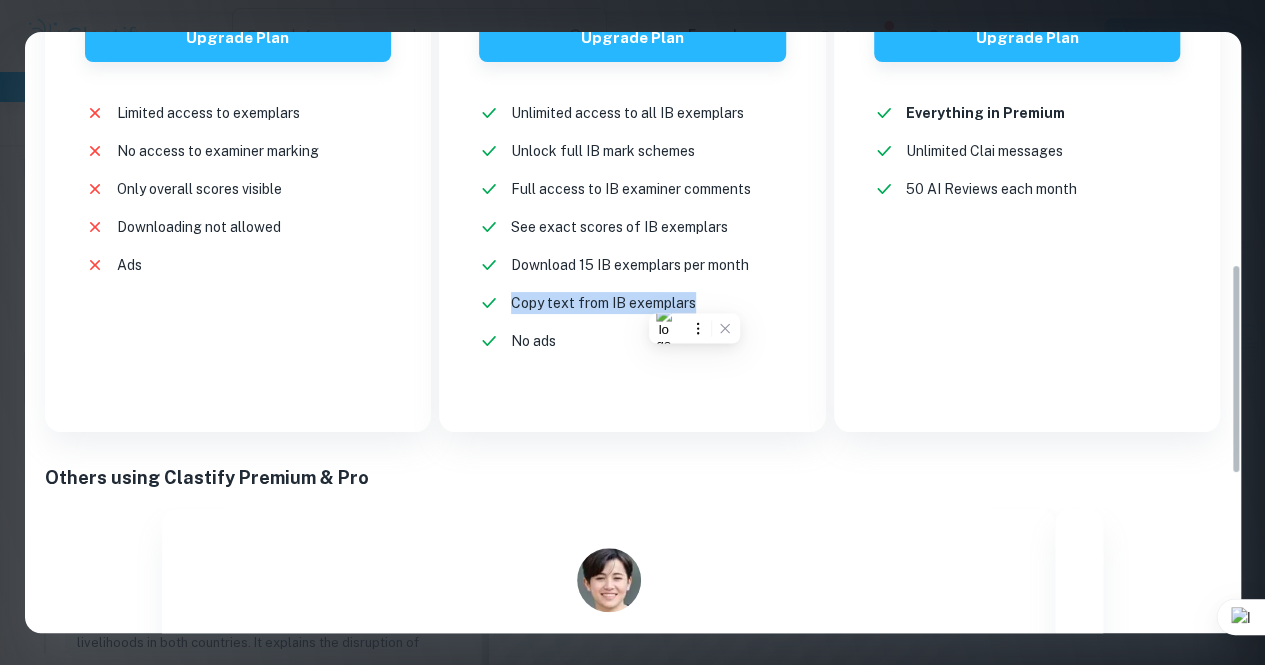 click on "Copy text from IB exemplars" at bounding box center (603, 303) 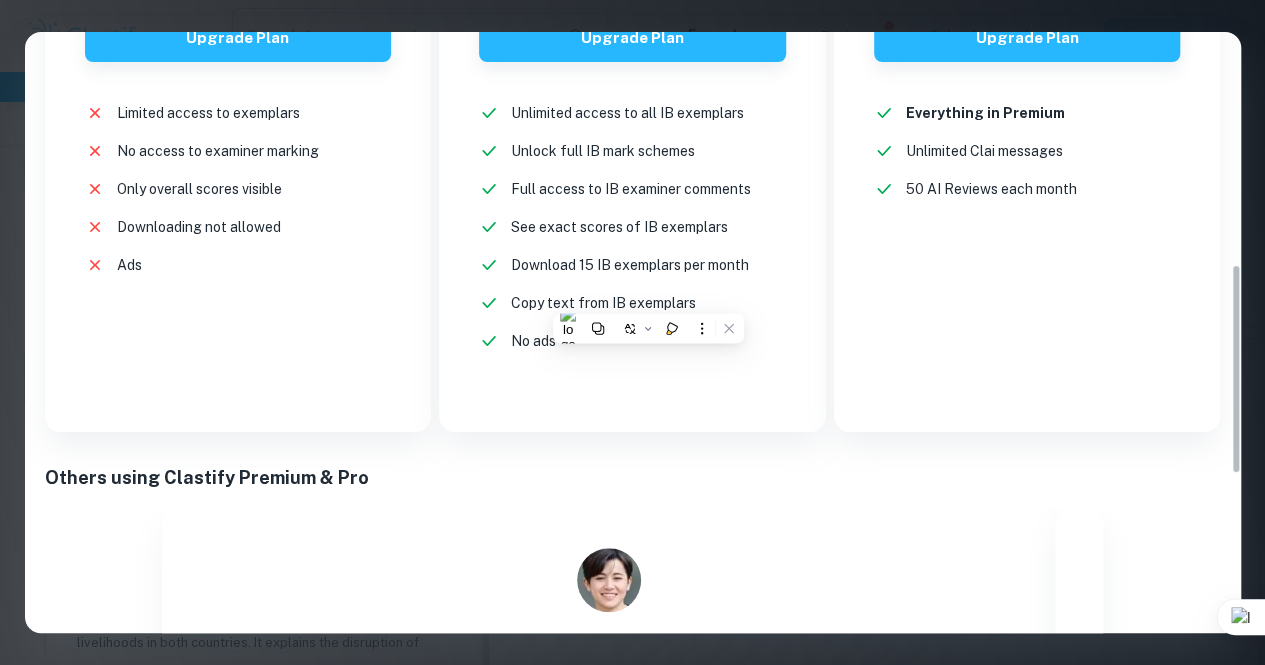 click on "Download 15 IB exemplars per month" at bounding box center (630, 265) 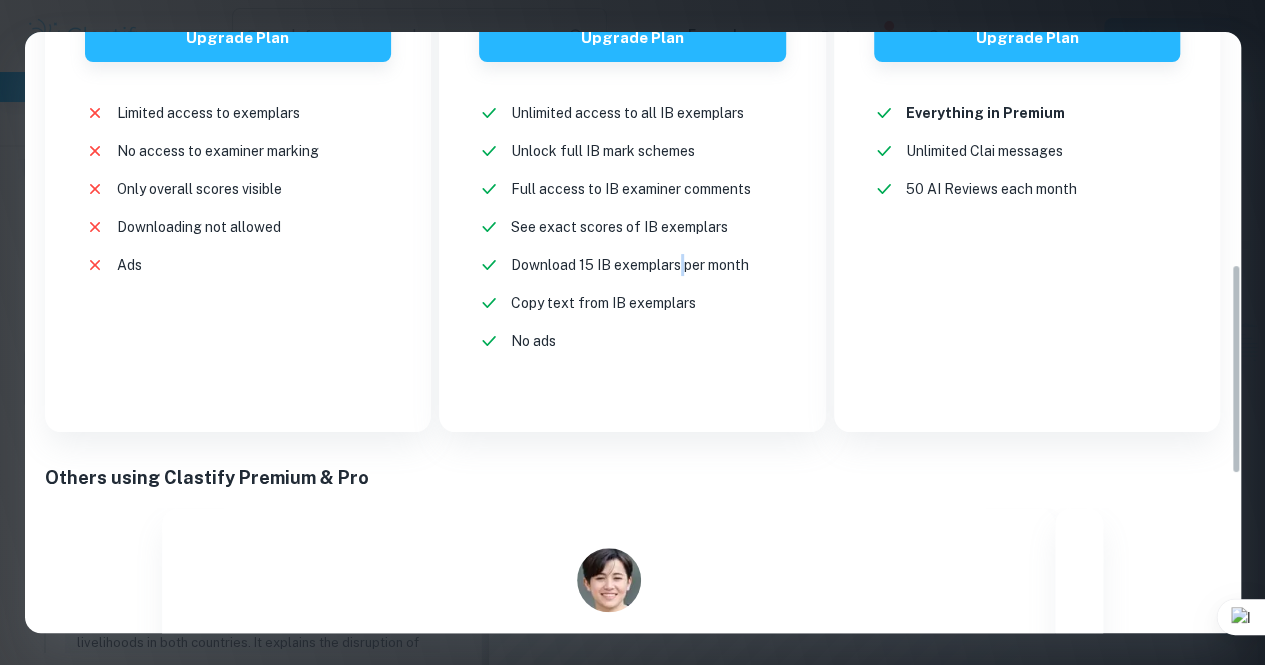 click on "Download 15 IB exemplars per month" at bounding box center [630, 265] 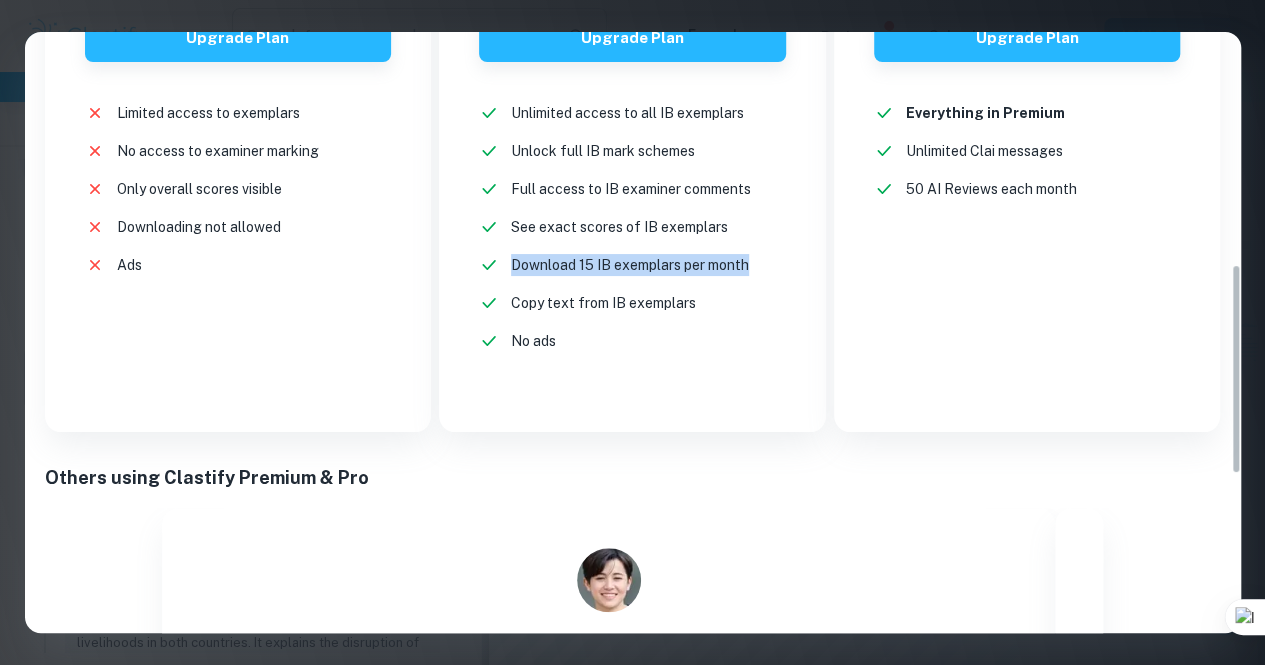 click on "Download 15 IB exemplars per month" at bounding box center [630, 265] 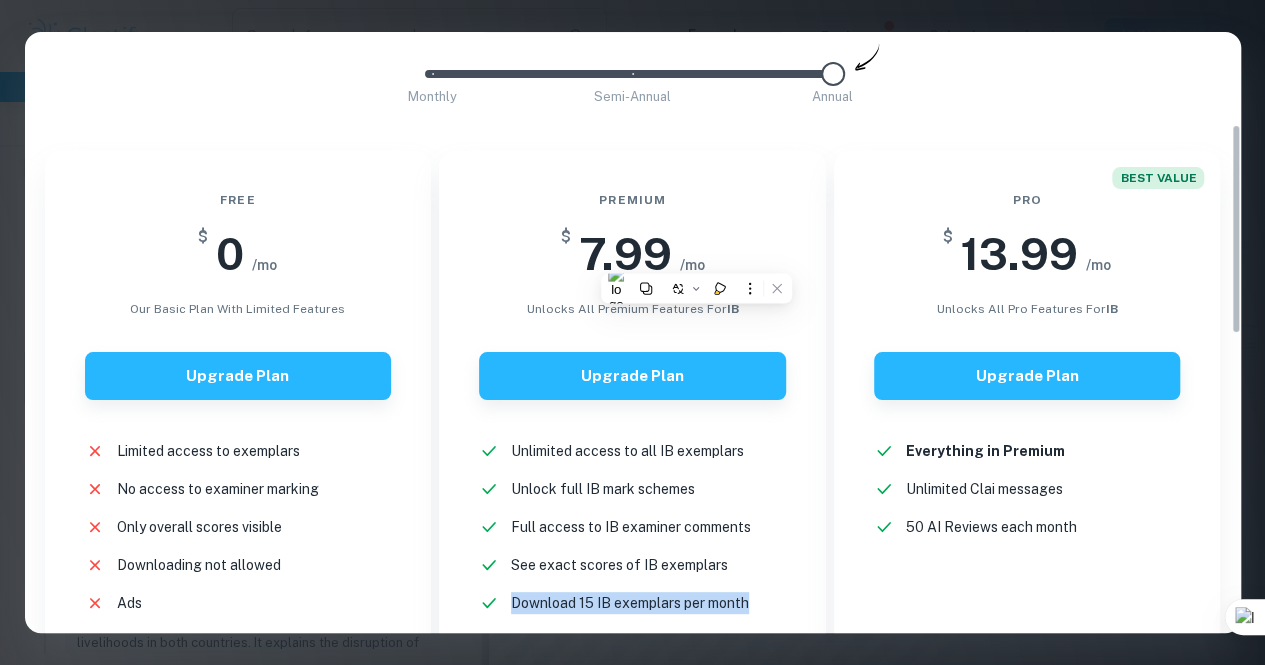 scroll, scrollTop: 264, scrollLeft: 0, axis: vertical 